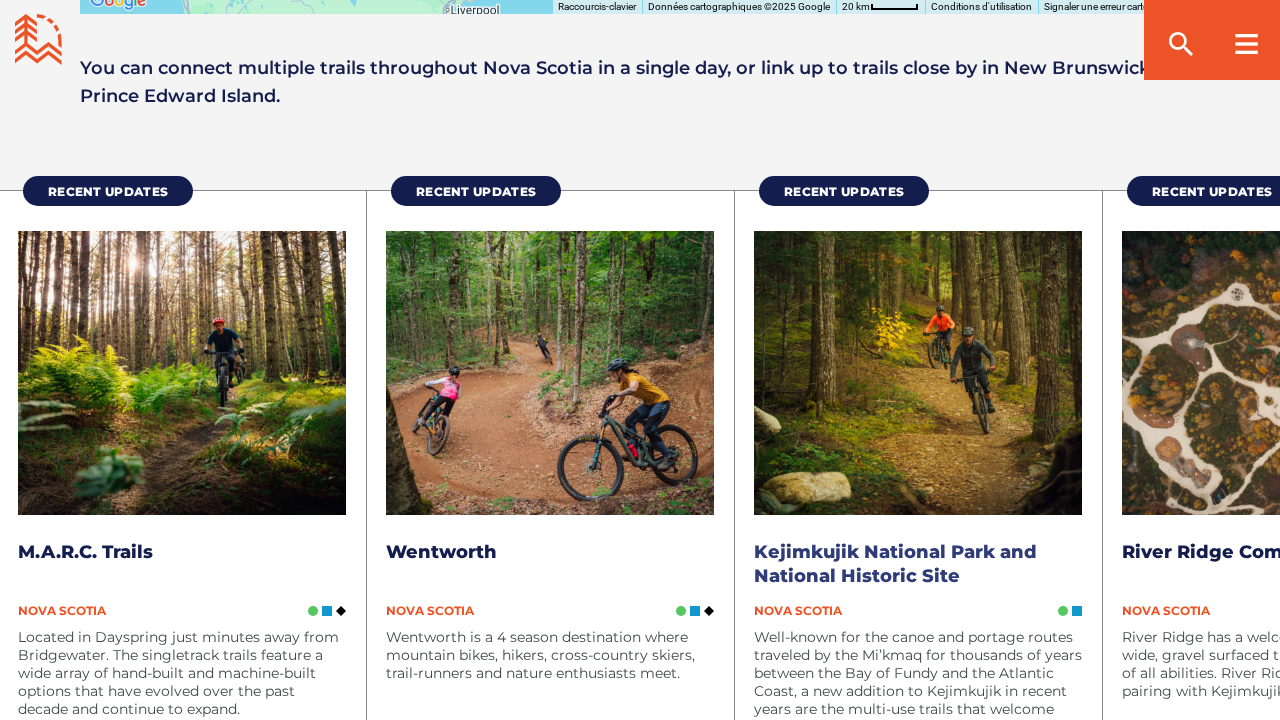 scroll, scrollTop: 2068, scrollLeft: 0, axis: vertical 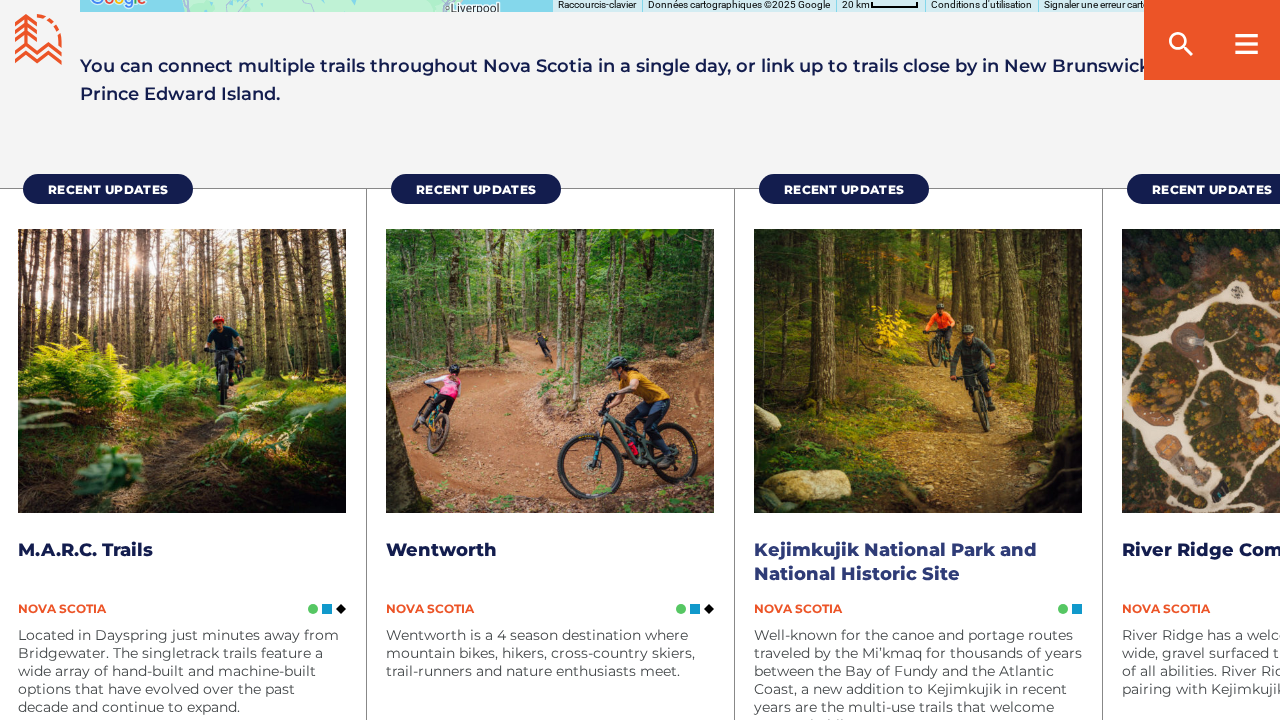 click at bounding box center (918, 371) 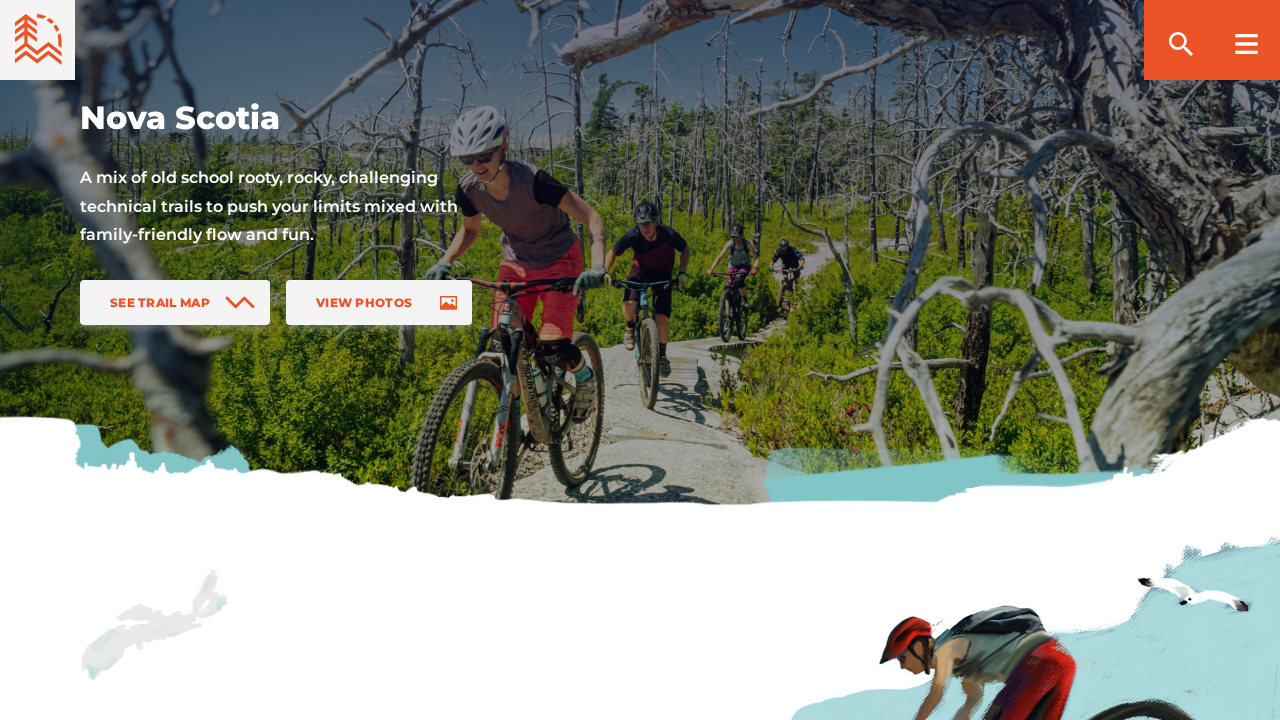 scroll, scrollTop: 158, scrollLeft: 0, axis: vertical 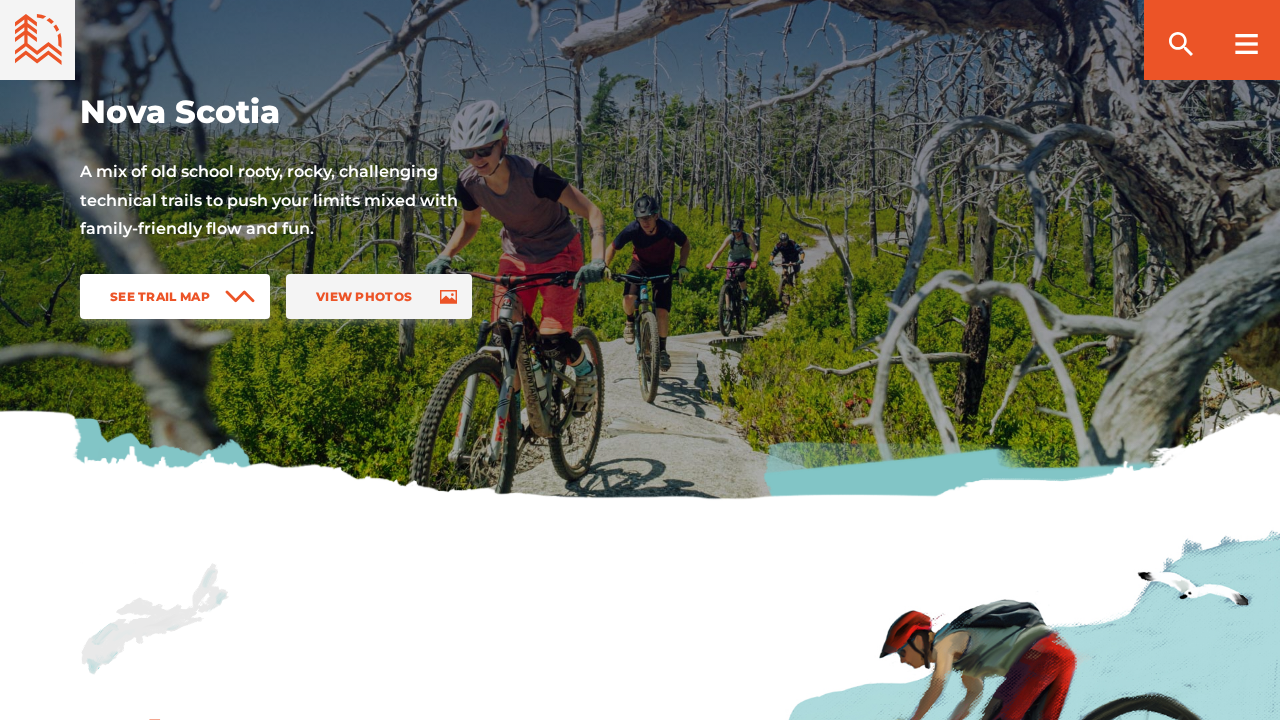 click on "See Trail Map" at bounding box center [175, 296] 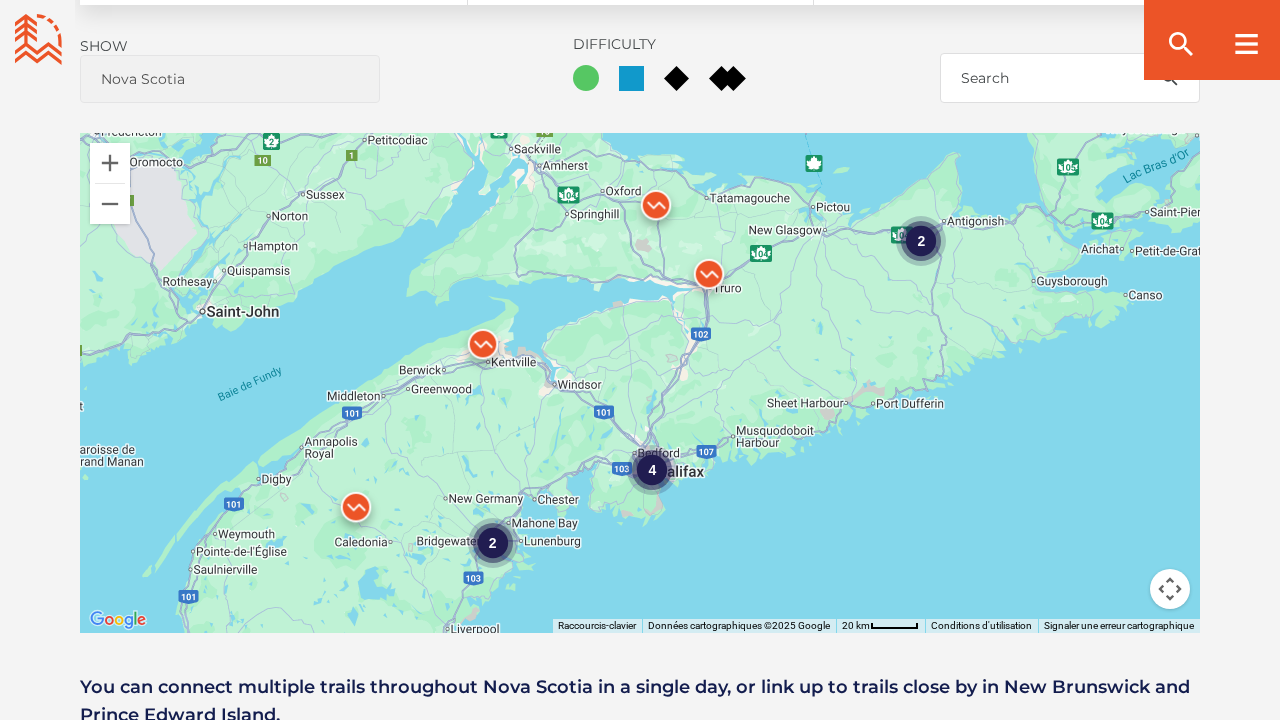 scroll, scrollTop: 1446, scrollLeft: 0, axis: vertical 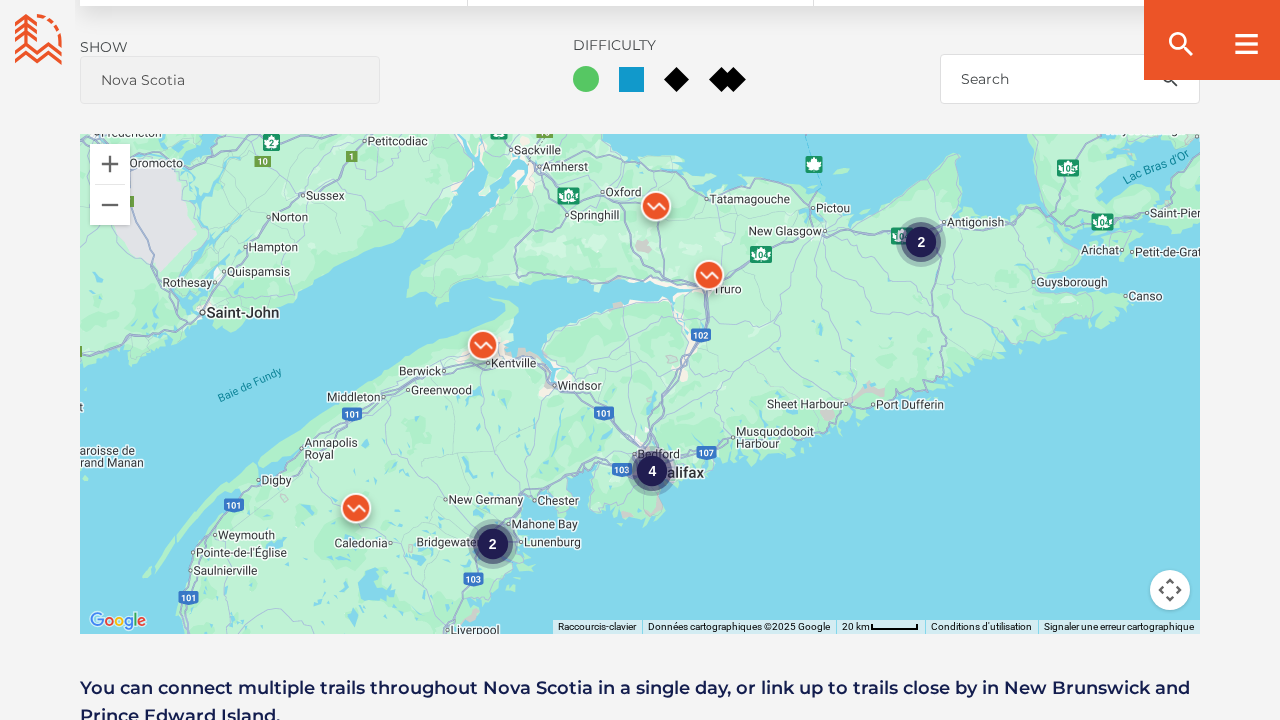 click on "2" at bounding box center (921, 242) 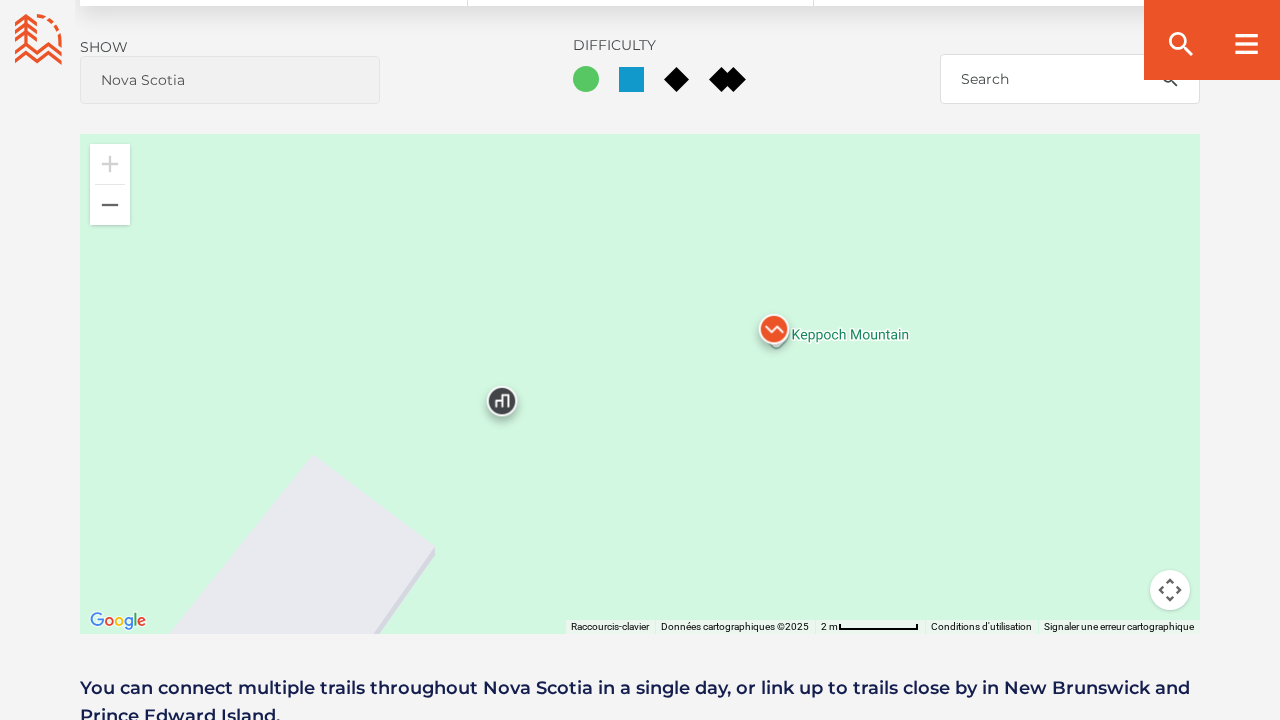 click at bounding box center (774, 334) 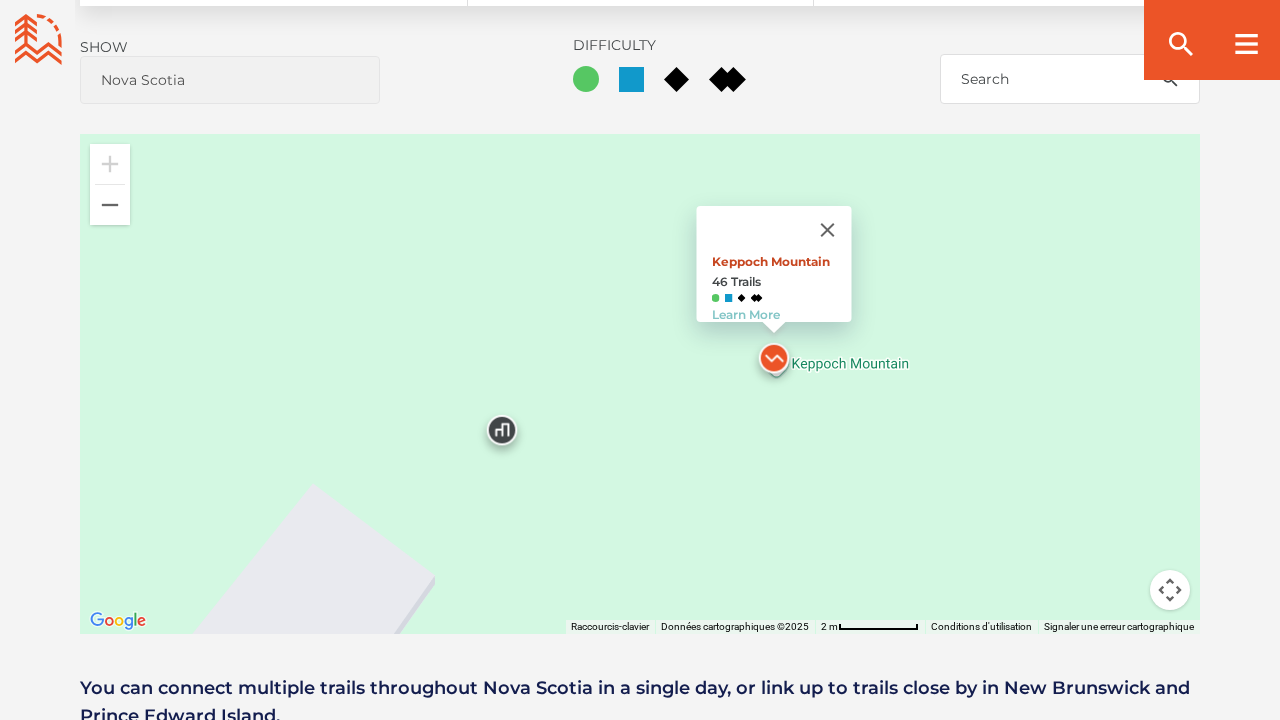 click on "Keppoch Mountain" at bounding box center [771, 261] 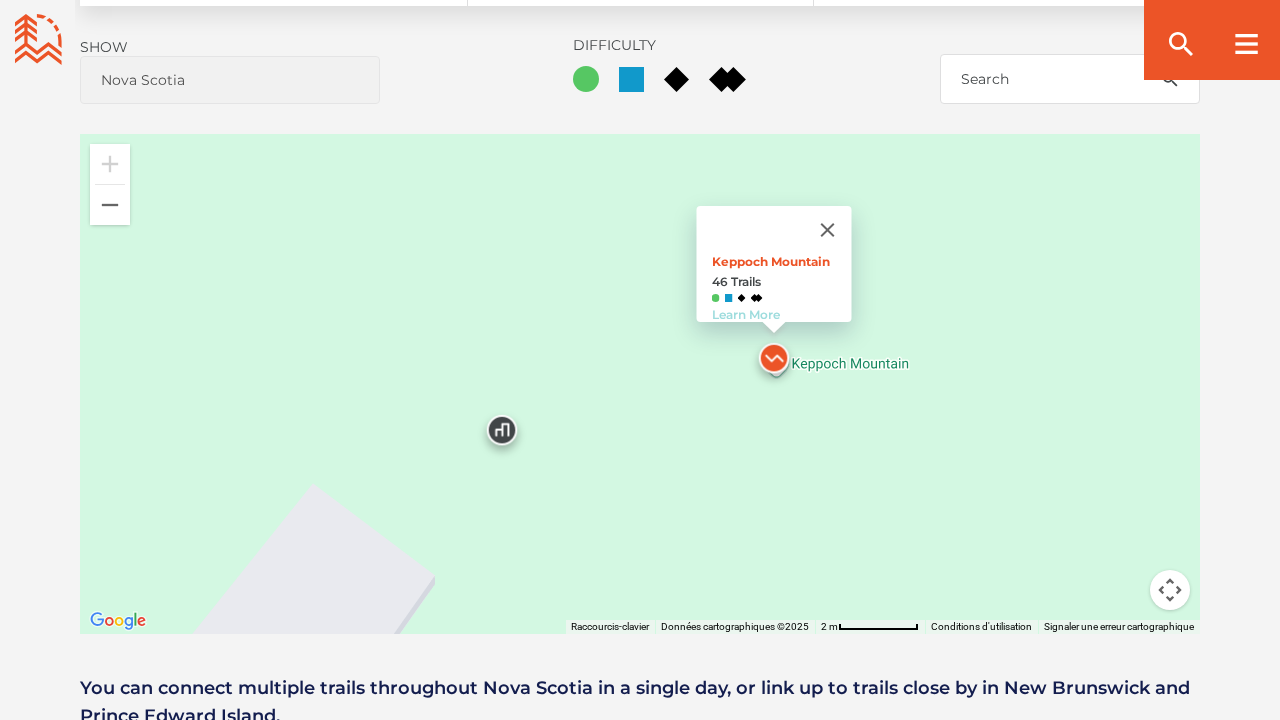click on "Learn More" at bounding box center (746, 314) 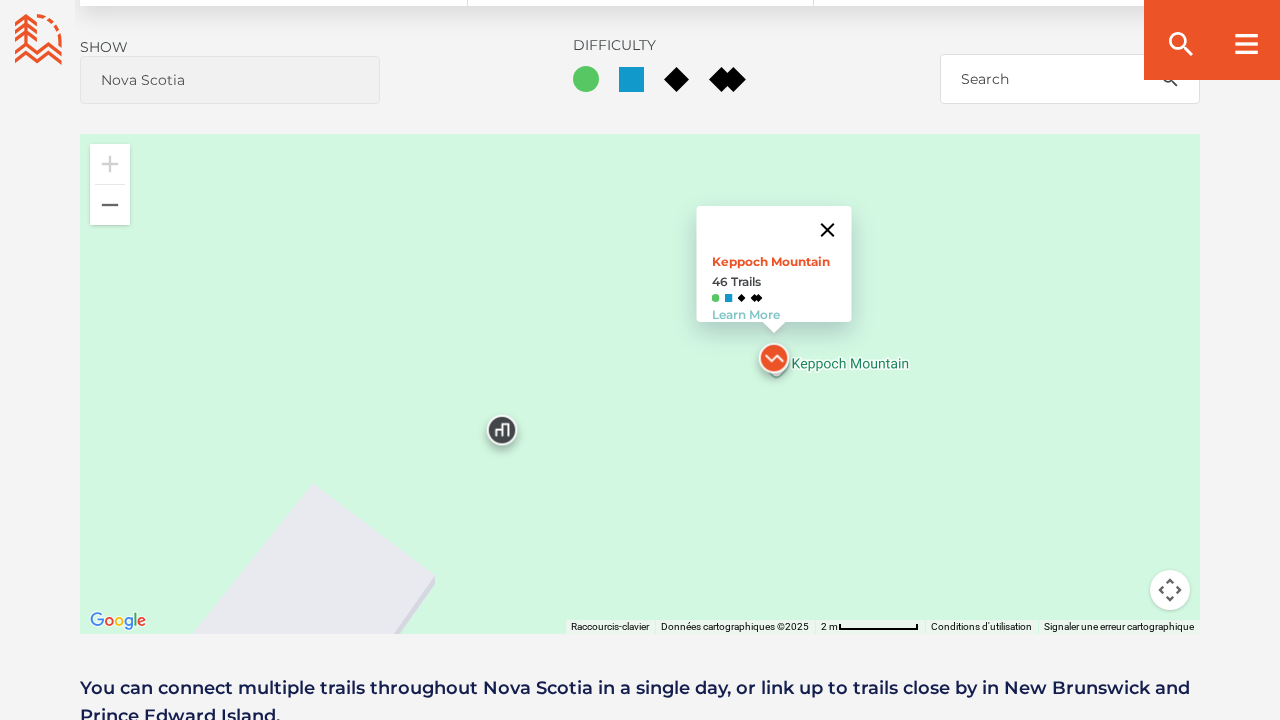 click at bounding box center (828, 230) 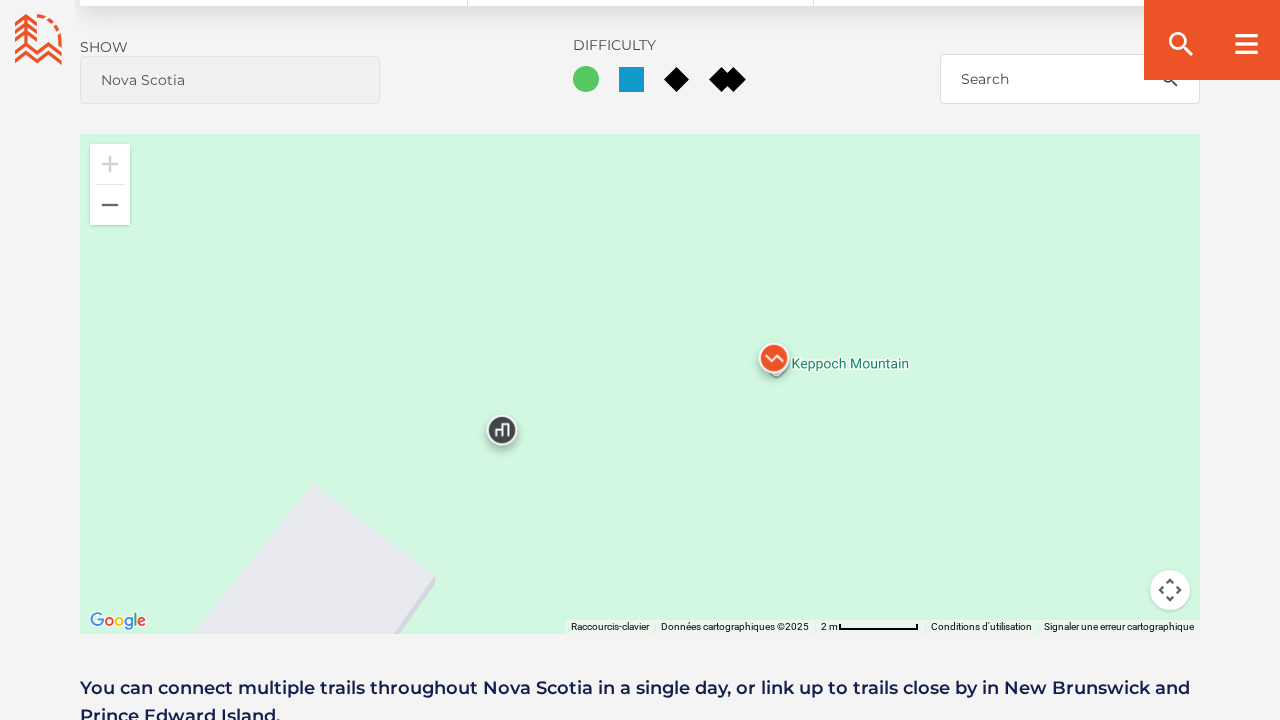 click at bounding box center [502, 435] 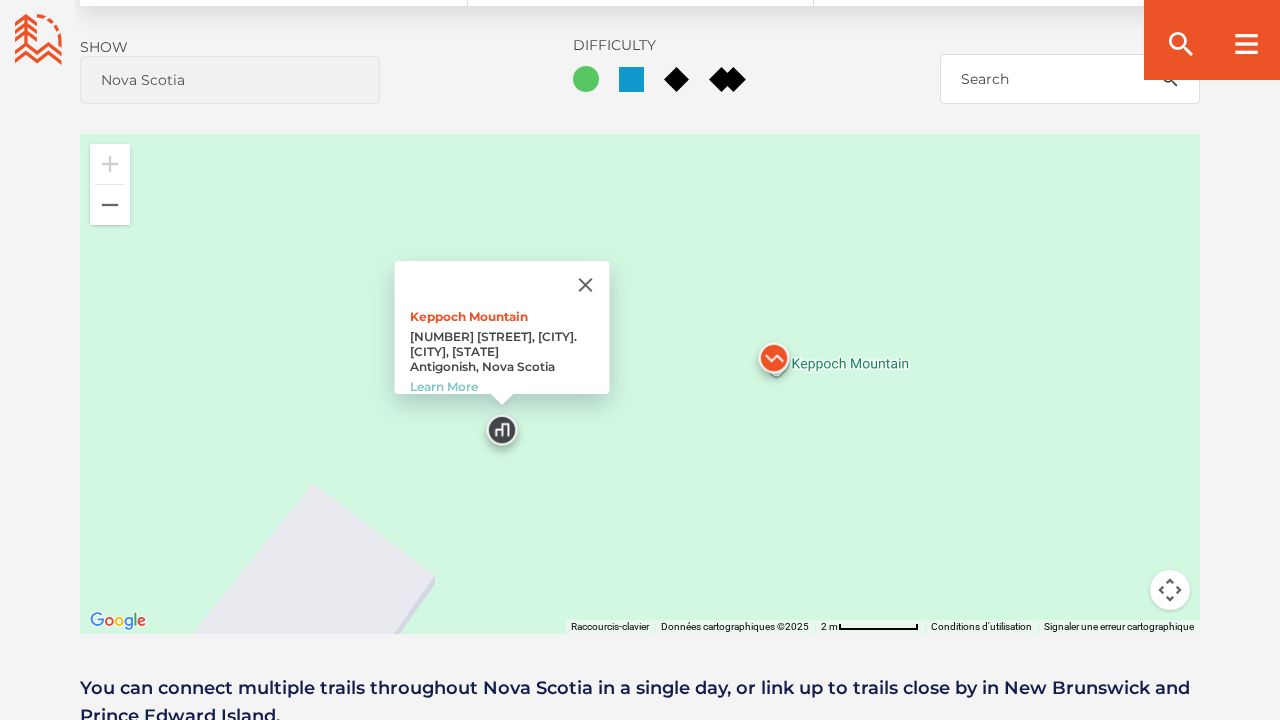 click on "Keppoch Mountain 193 Keppoch Road, Beaver Meadow. Antigonish, NS  Antigonish,   Nova Scotia Learn More" at bounding box center [640, 384] 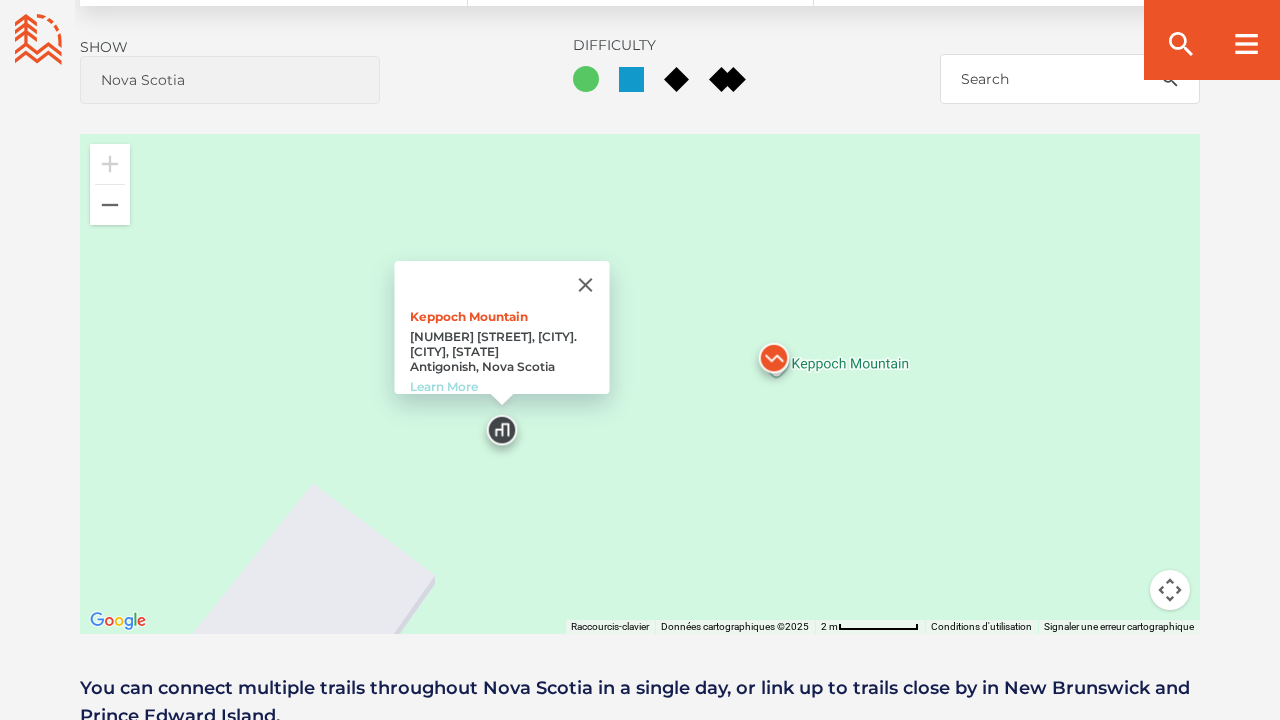 click on "Learn More" at bounding box center [444, 386] 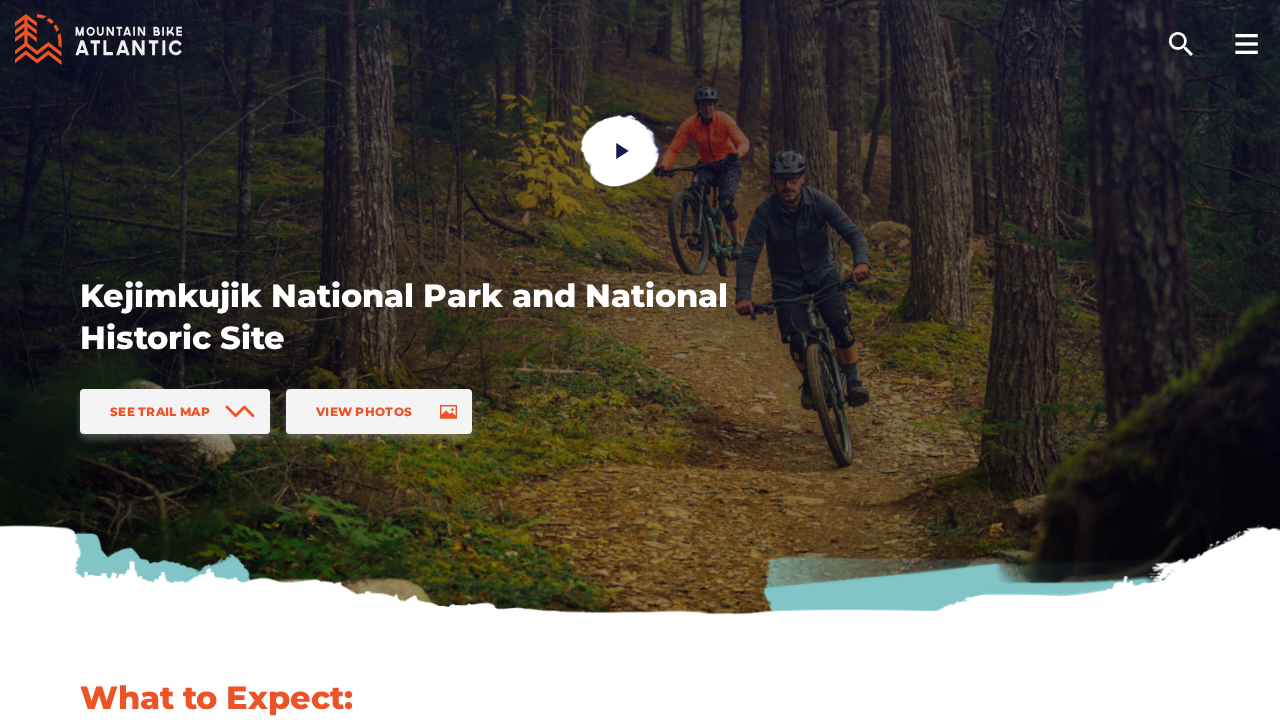 scroll, scrollTop: 44, scrollLeft: 0, axis: vertical 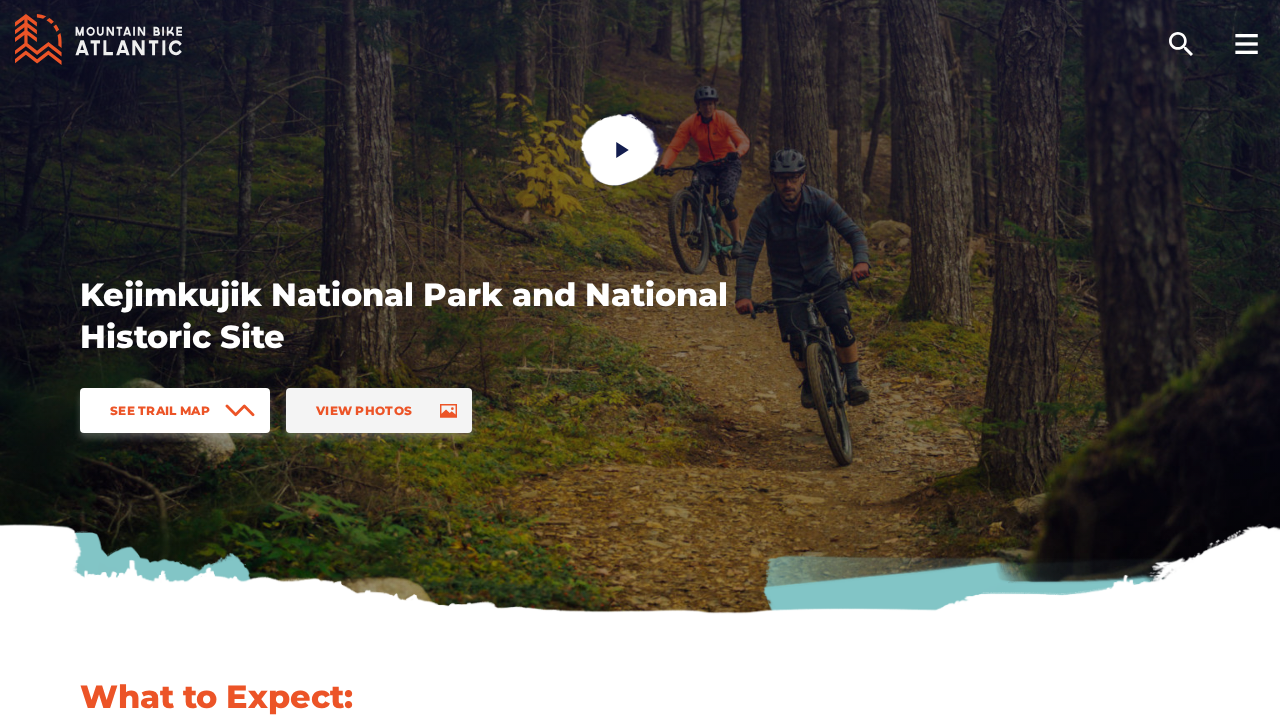 click on "See Trail Map" at bounding box center (160, 410) 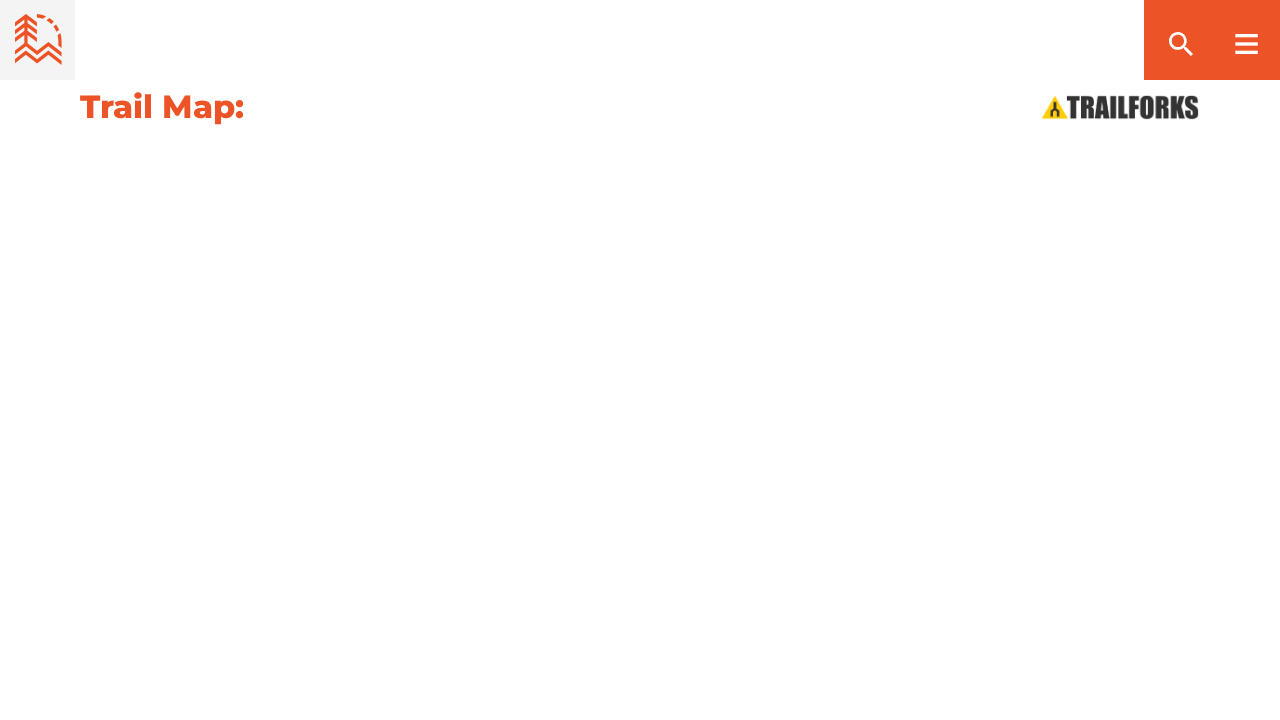 scroll, scrollTop: 2145, scrollLeft: 0, axis: vertical 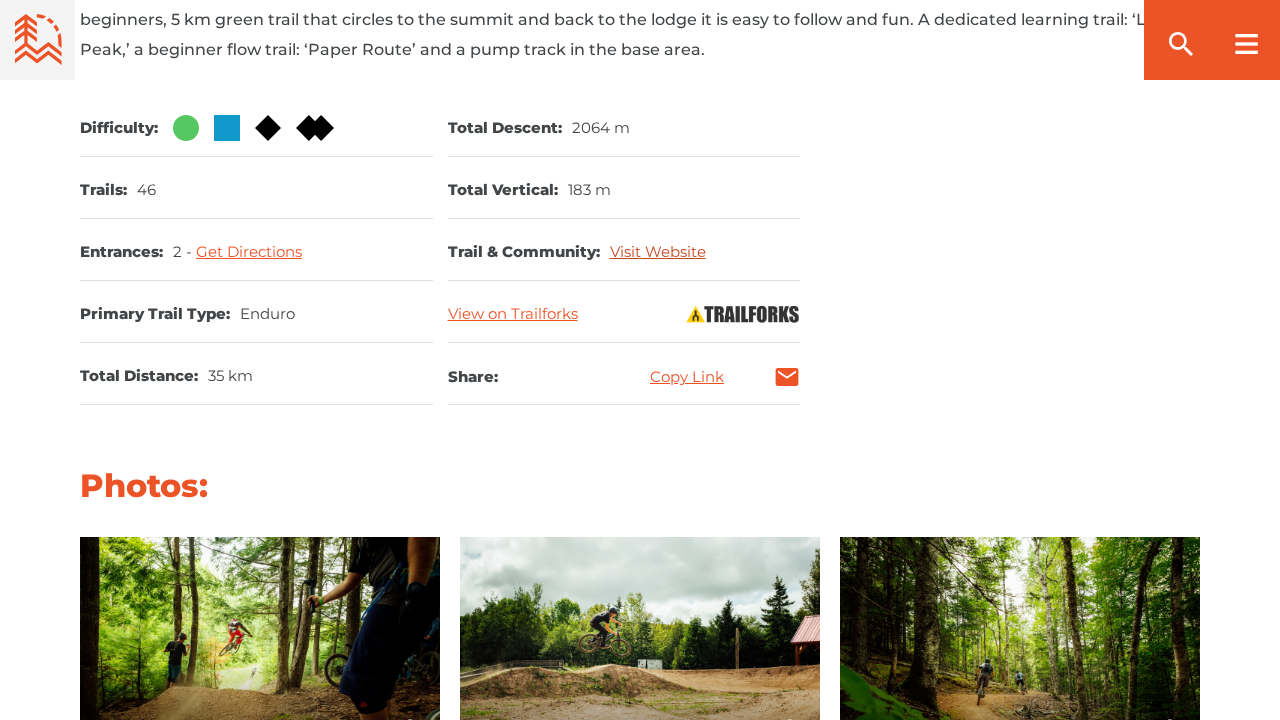 click on "Visit Website" at bounding box center (658, 251) 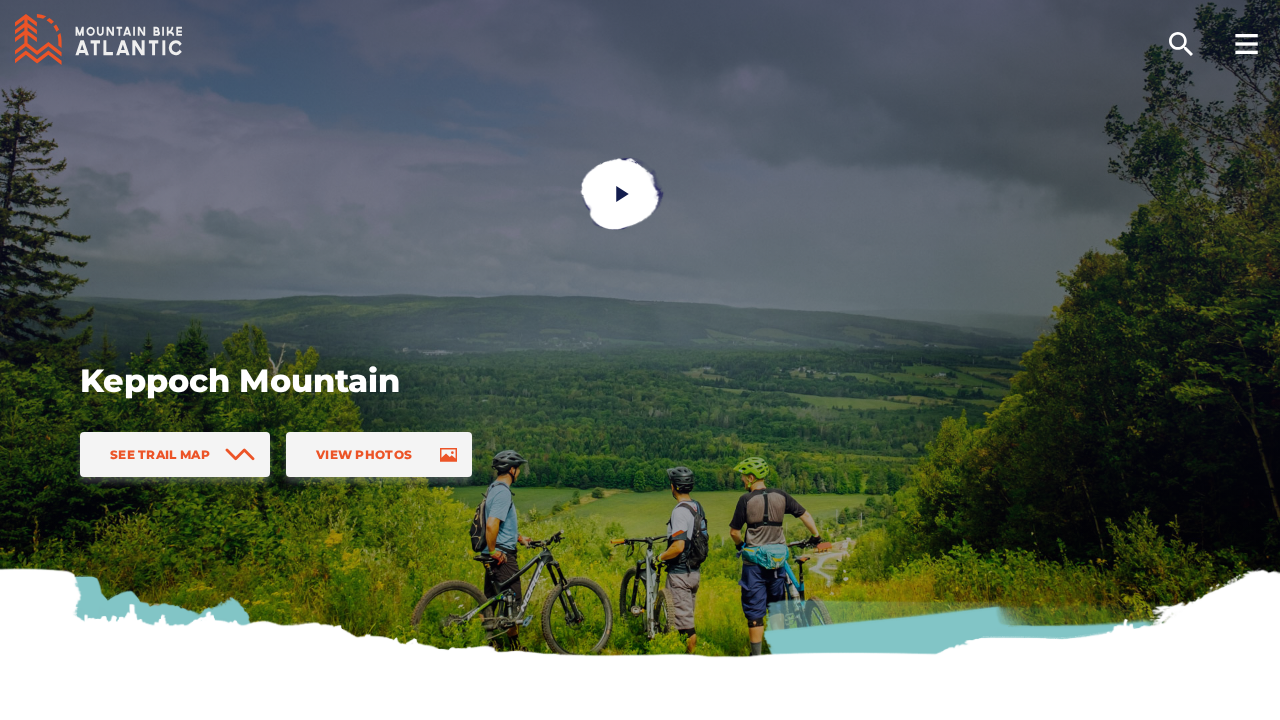 scroll, scrollTop: 0, scrollLeft: 0, axis: both 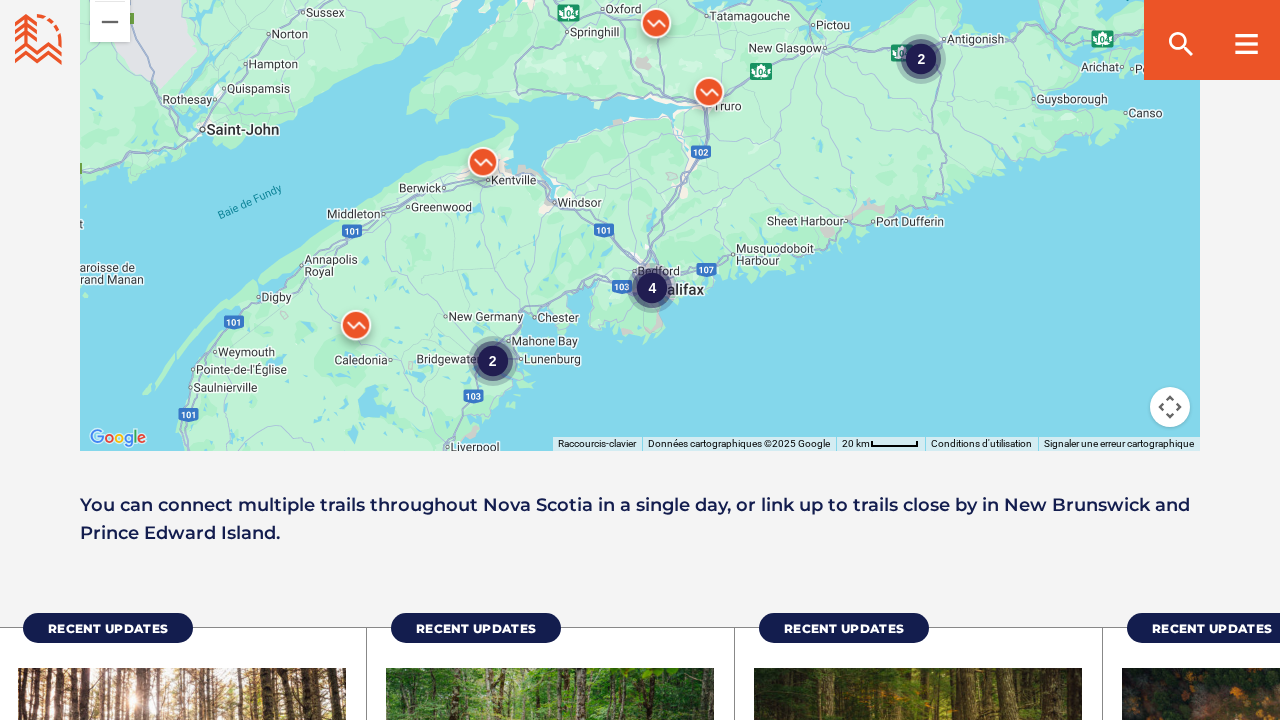 click on "2" at bounding box center (921, 59) 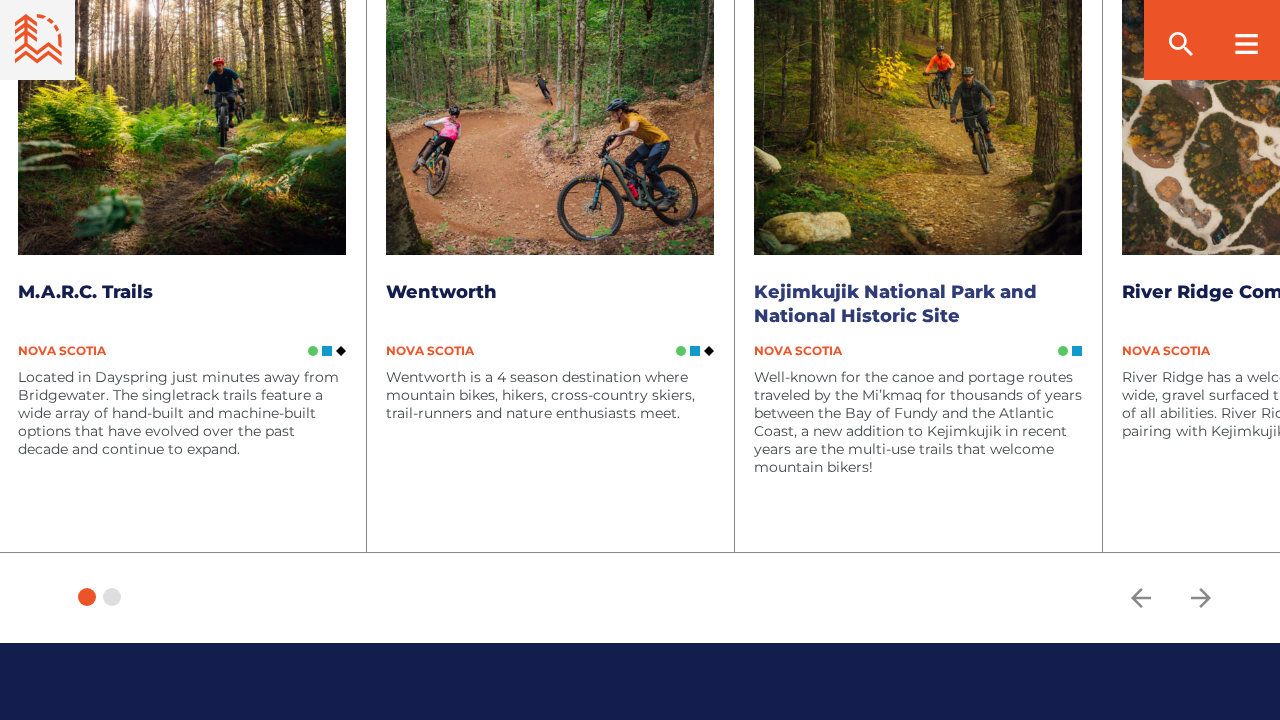 scroll, scrollTop: 2329, scrollLeft: 0, axis: vertical 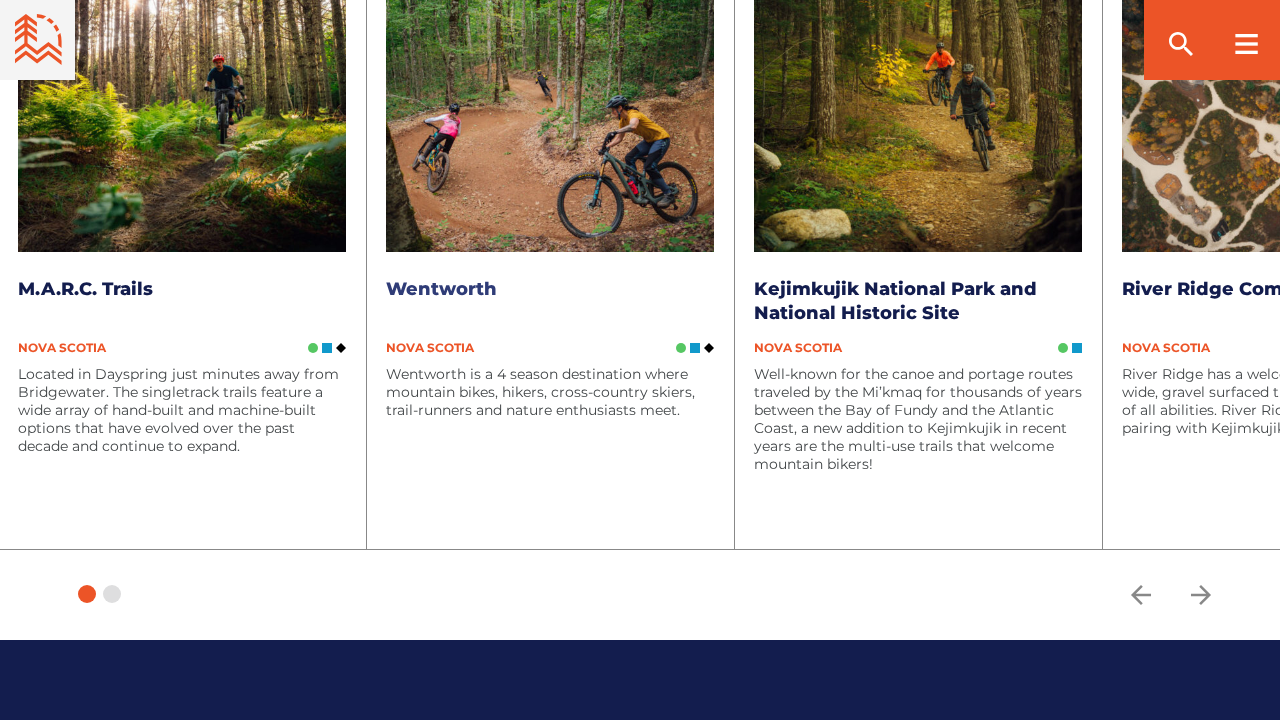 click at bounding box center [550, 110] 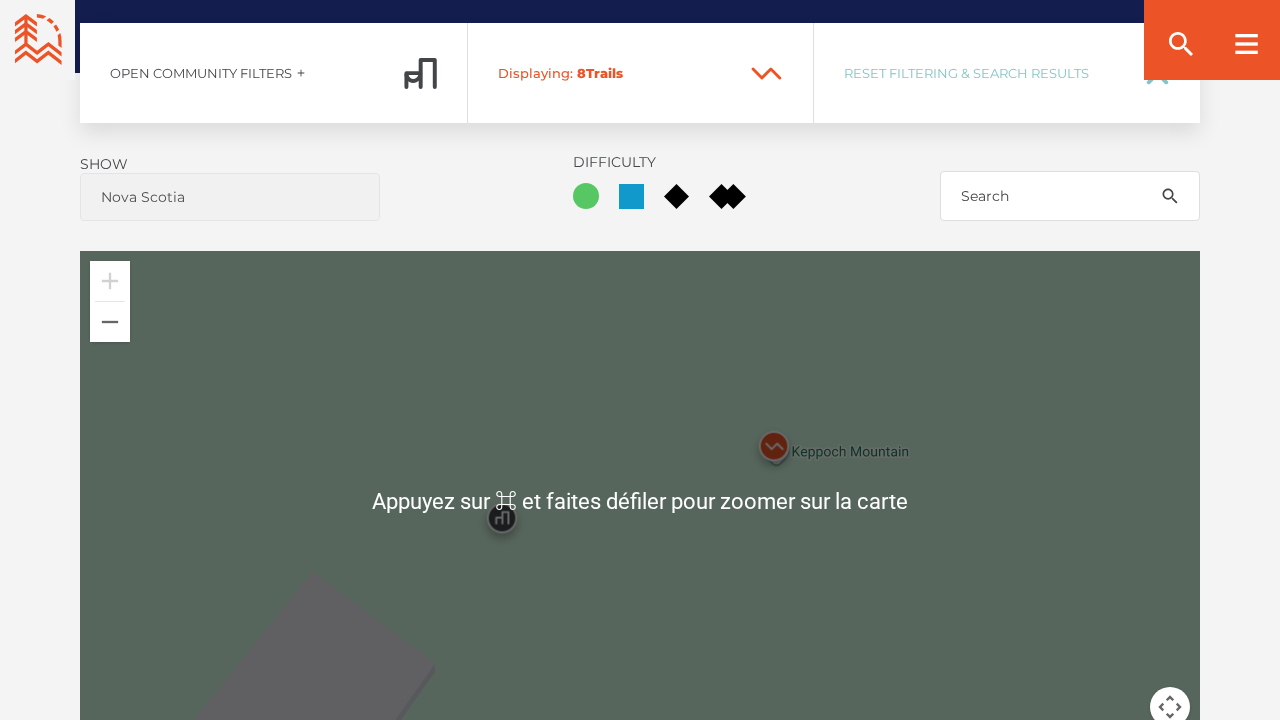 scroll, scrollTop: 1334, scrollLeft: 0, axis: vertical 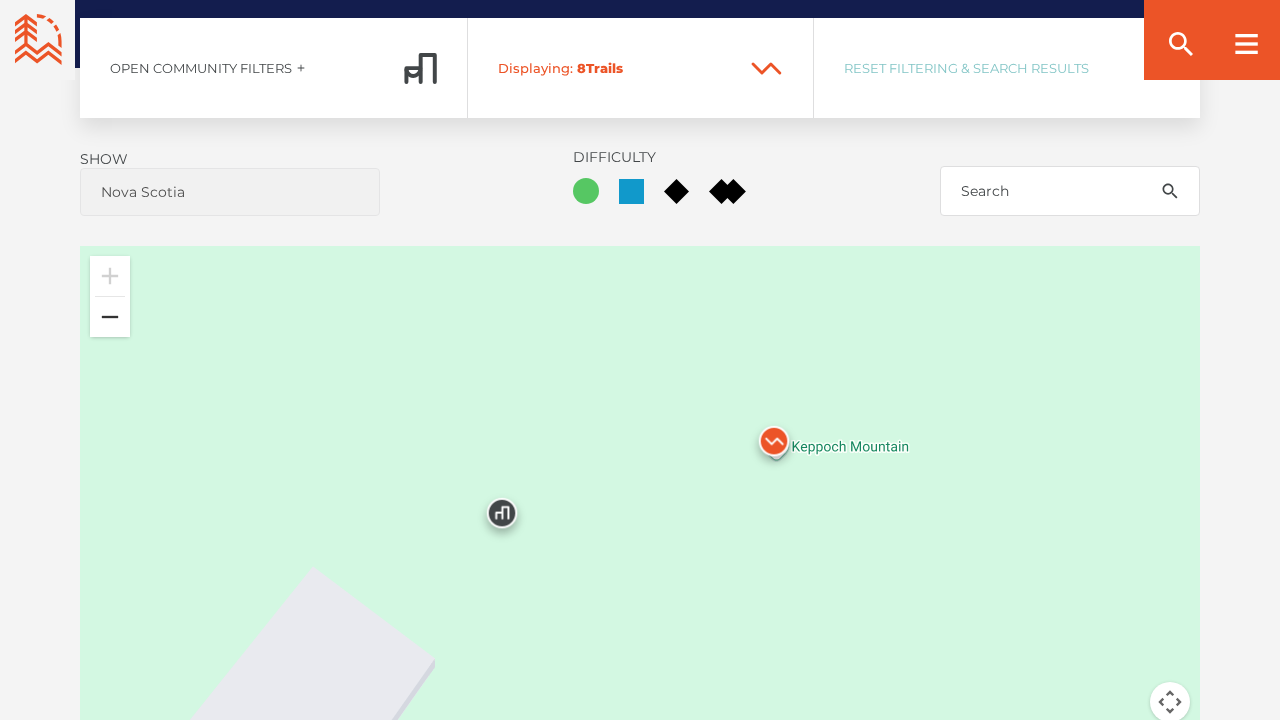 click at bounding box center (110, 317) 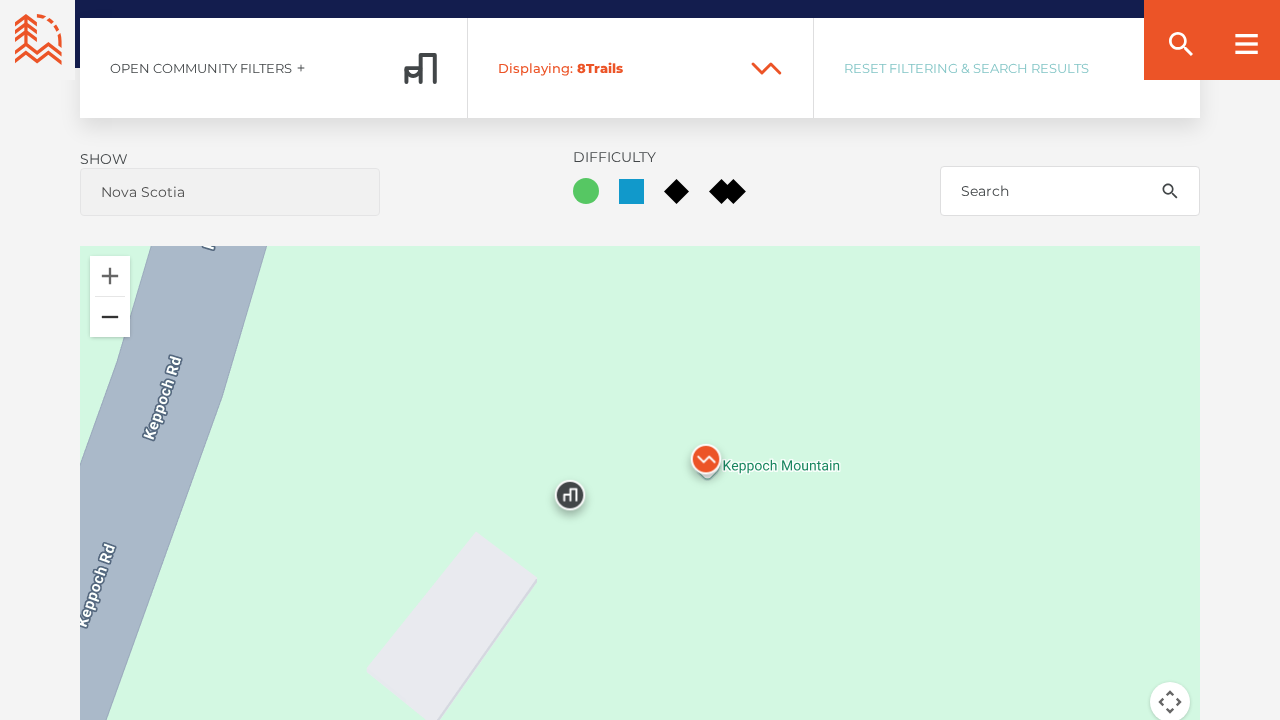 click at bounding box center [110, 317] 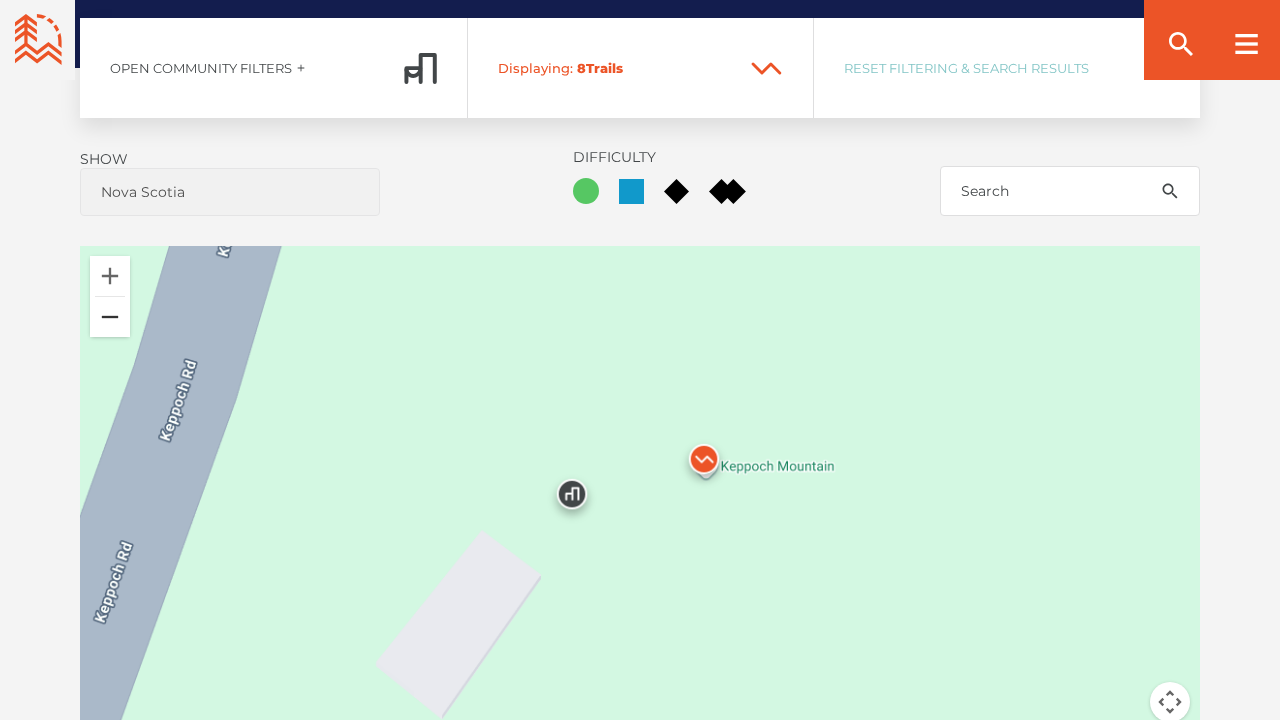 click at bounding box center [110, 317] 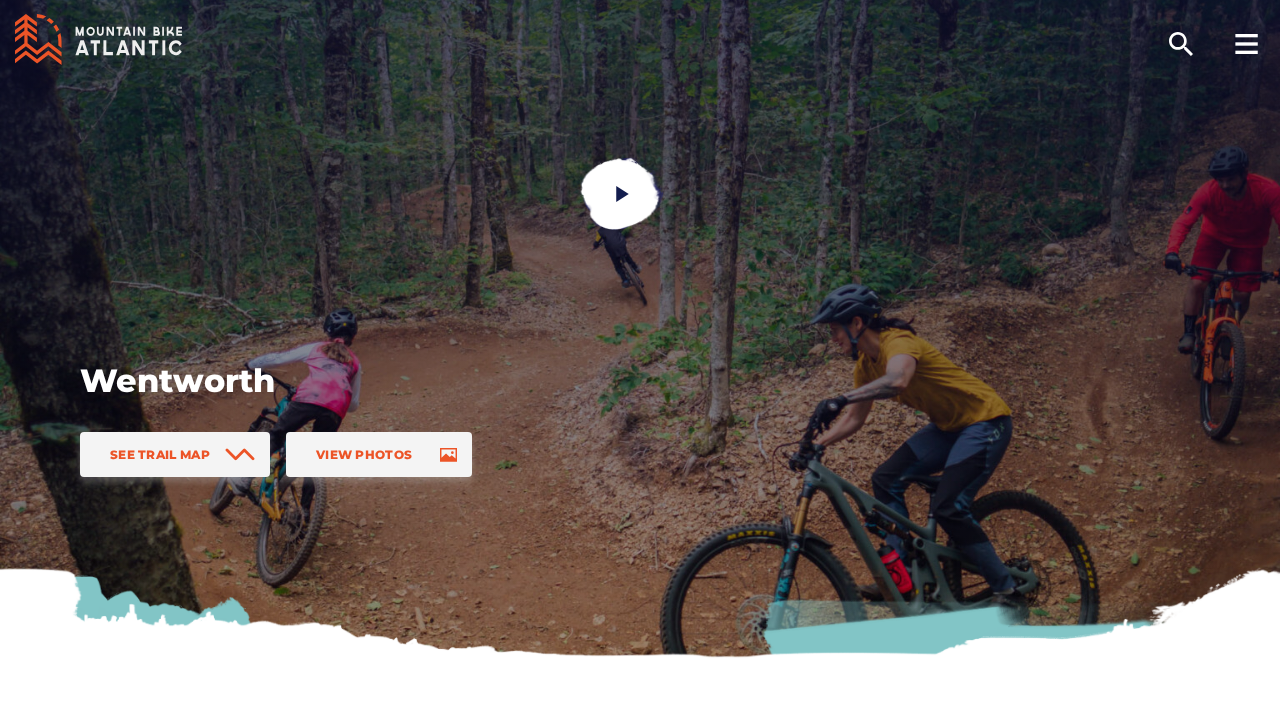 scroll, scrollTop: 0, scrollLeft: 0, axis: both 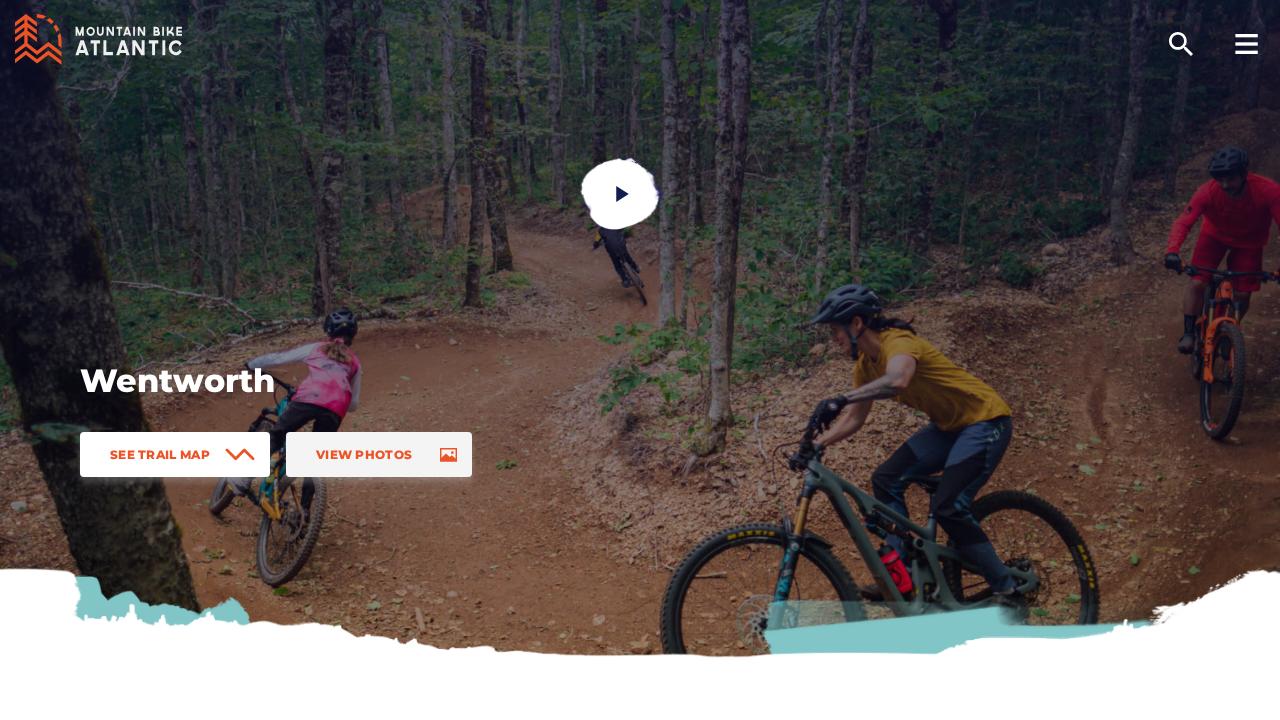 click on "See Trail Map" at bounding box center (175, 454) 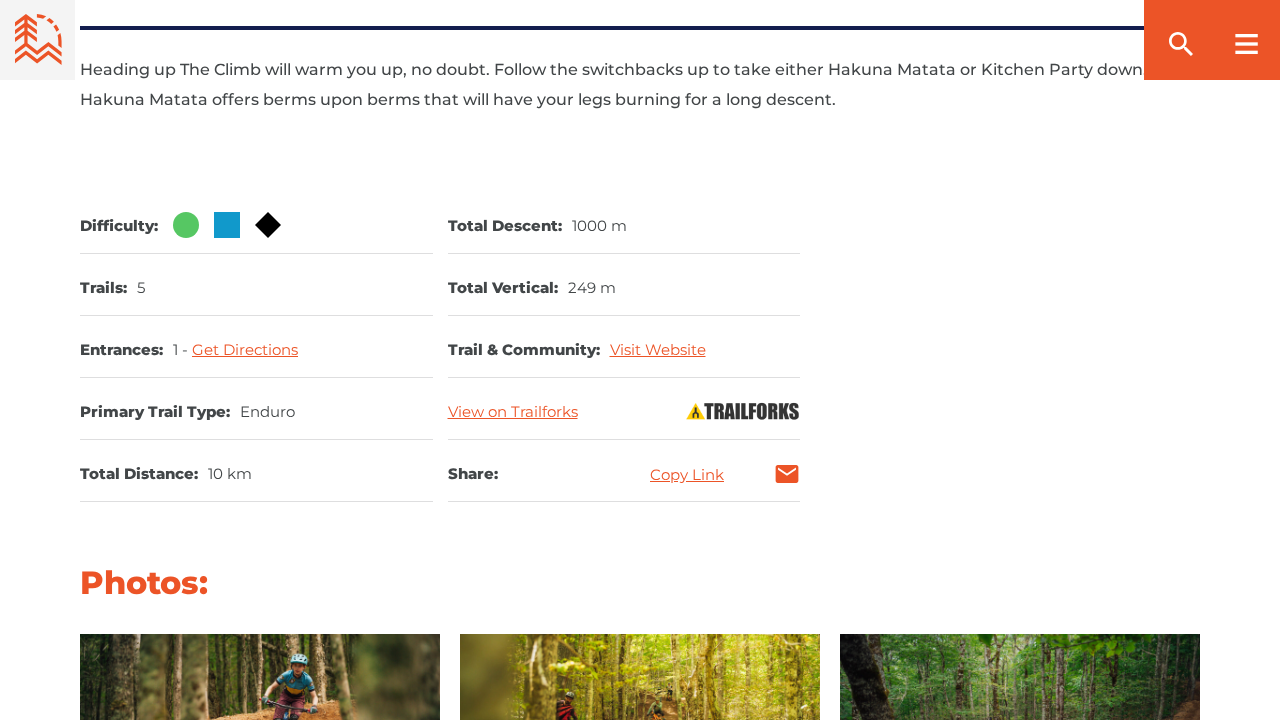 scroll, scrollTop: 2166, scrollLeft: 0, axis: vertical 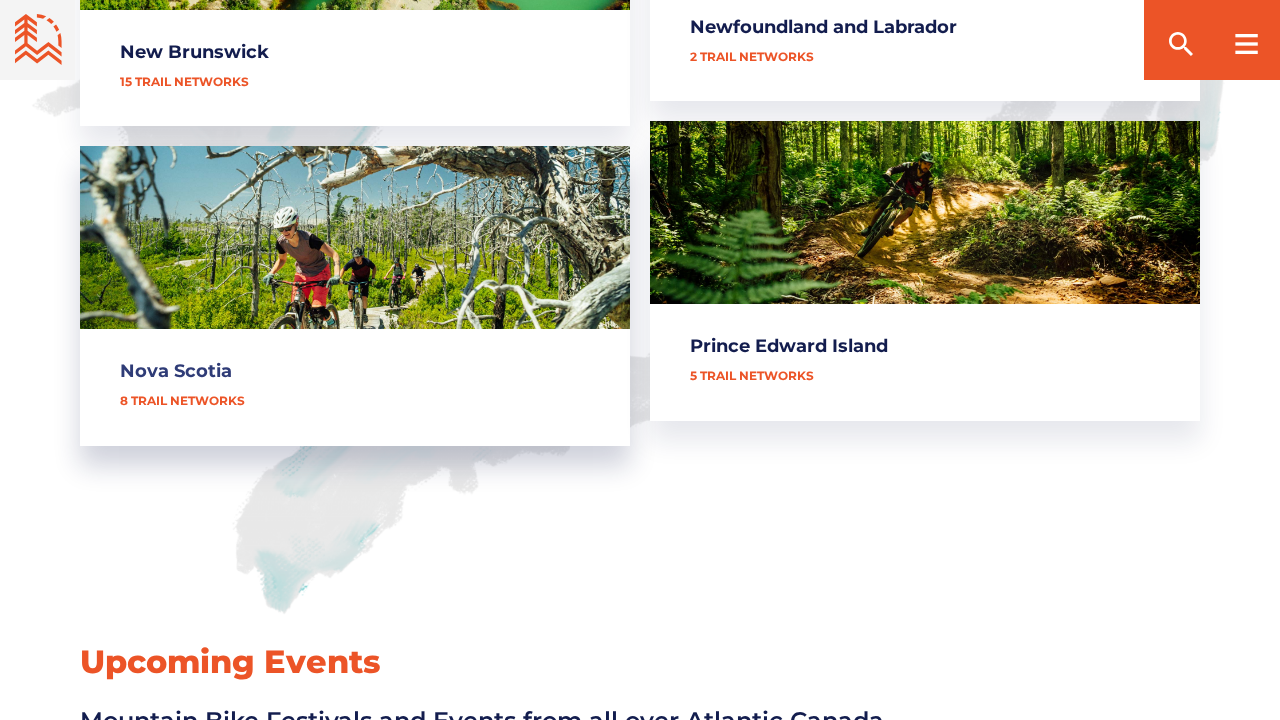 click on "Nova Scotia" at bounding box center (355, 296) 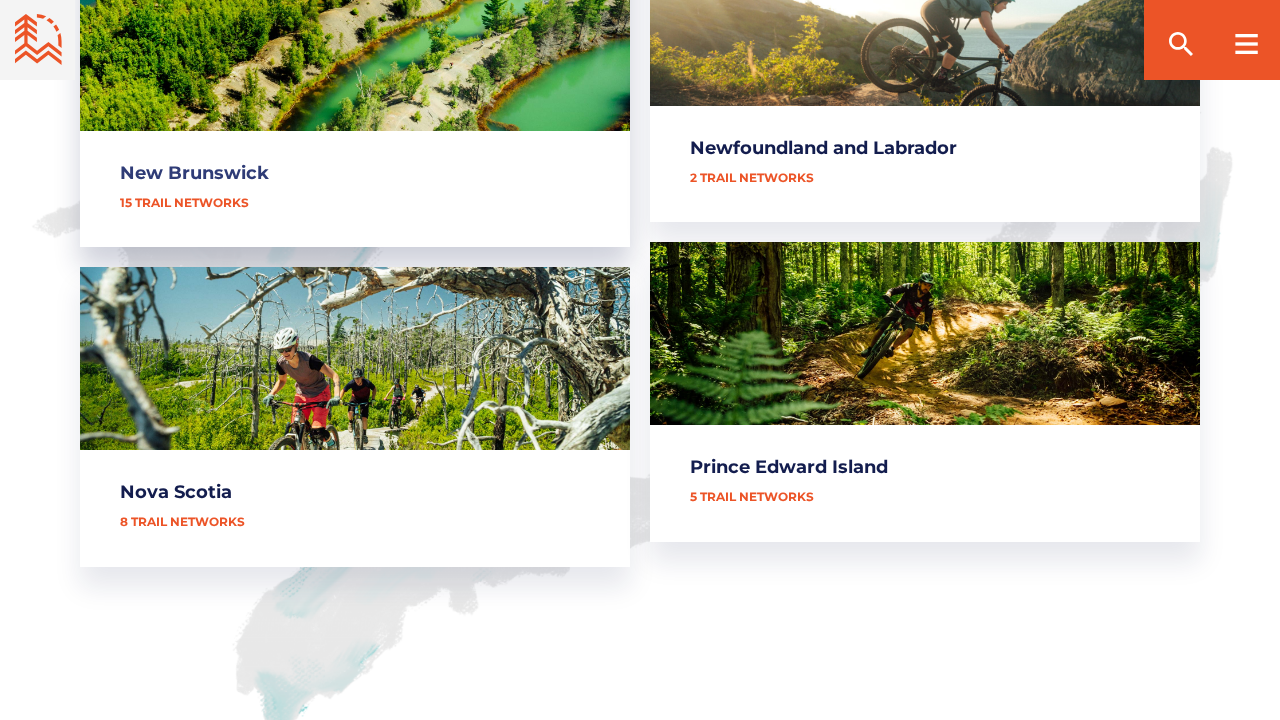 scroll, scrollTop: 1182, scrollLeft: 0, axis: vertical 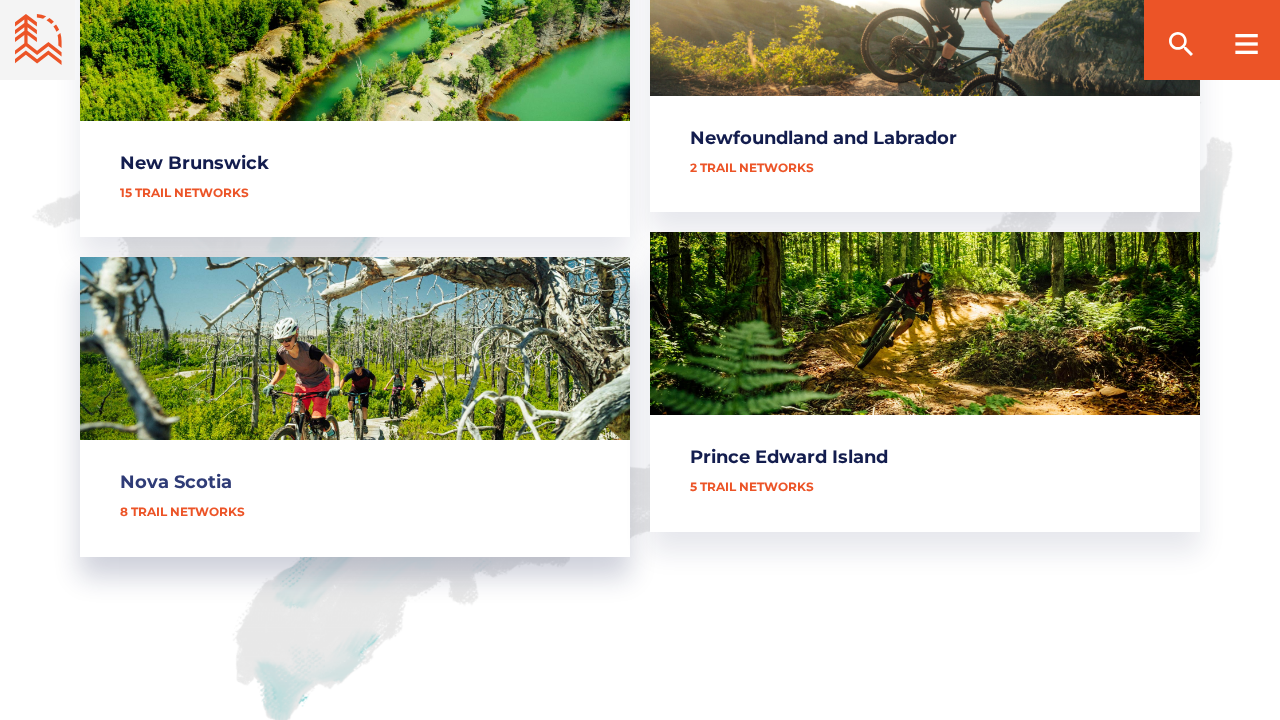 click on "Nova Scotia" at bounding box center (355, 407) 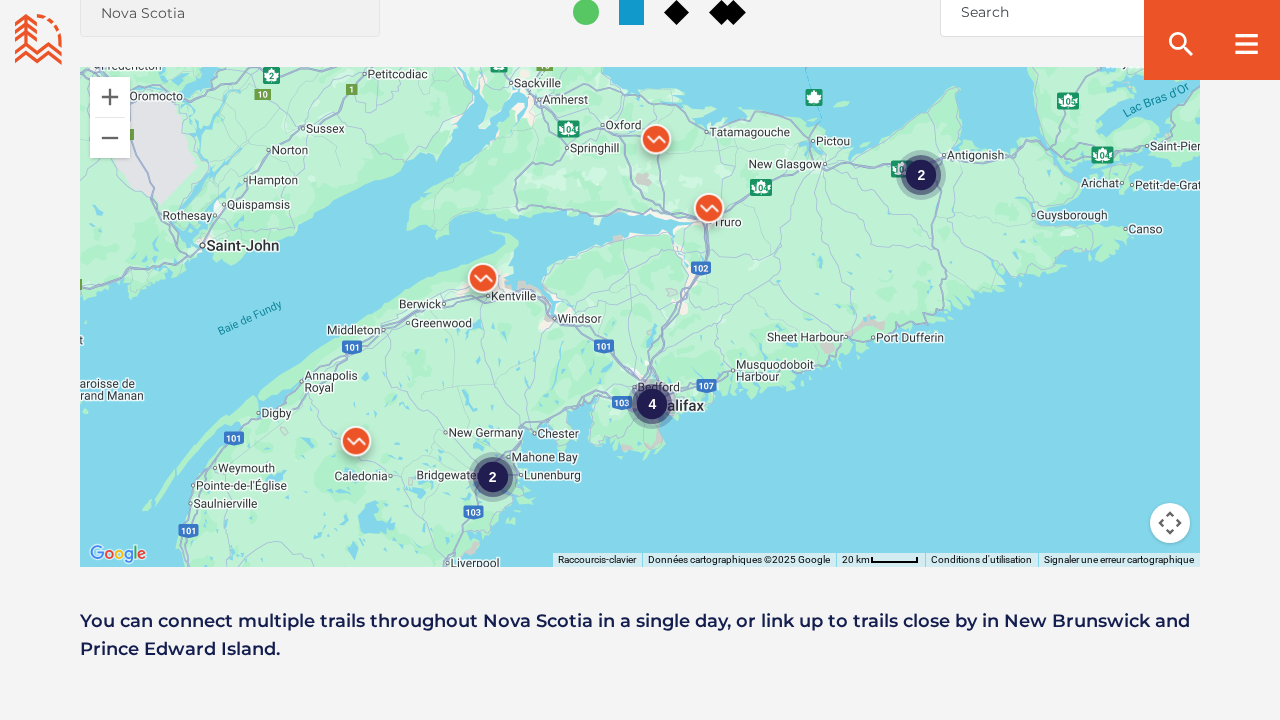 scroll, scrollTop: 1515, scrollLeft: 0, axis: vertical 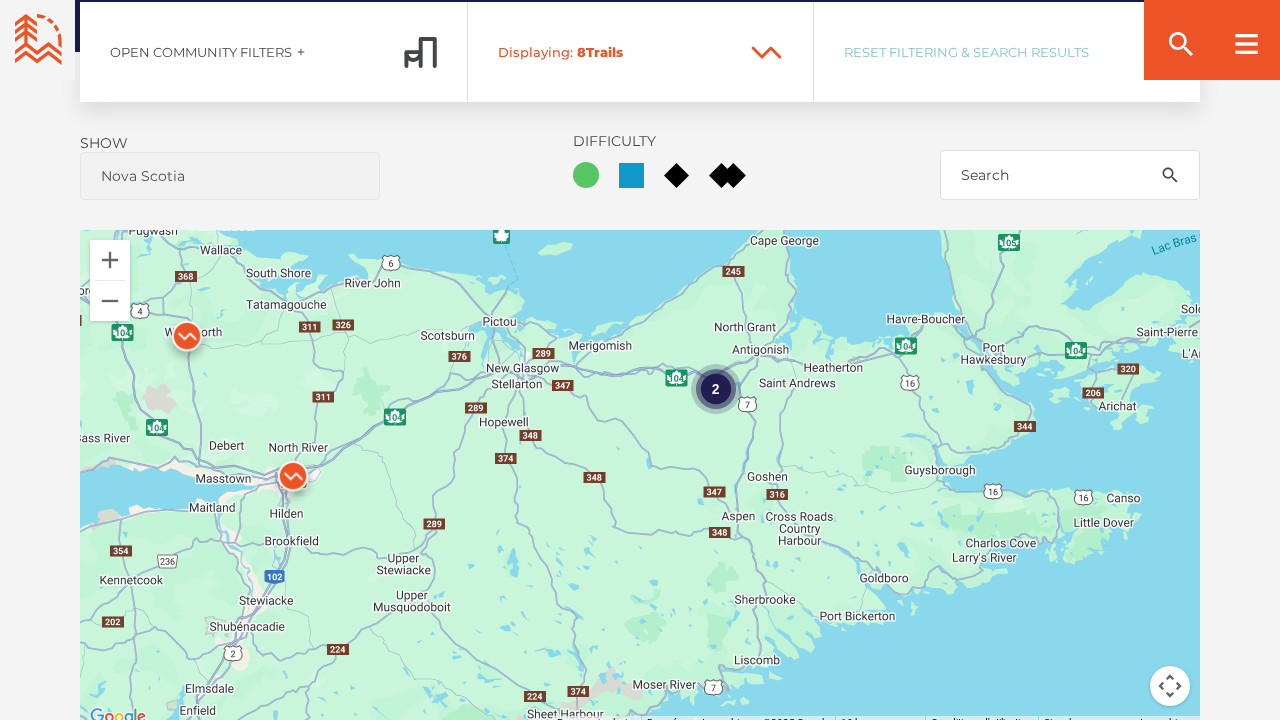 drag, startPoint x: 945, startPoint y: 396, endPoint x: 672, endPoint y: 522, distance: 300.67426 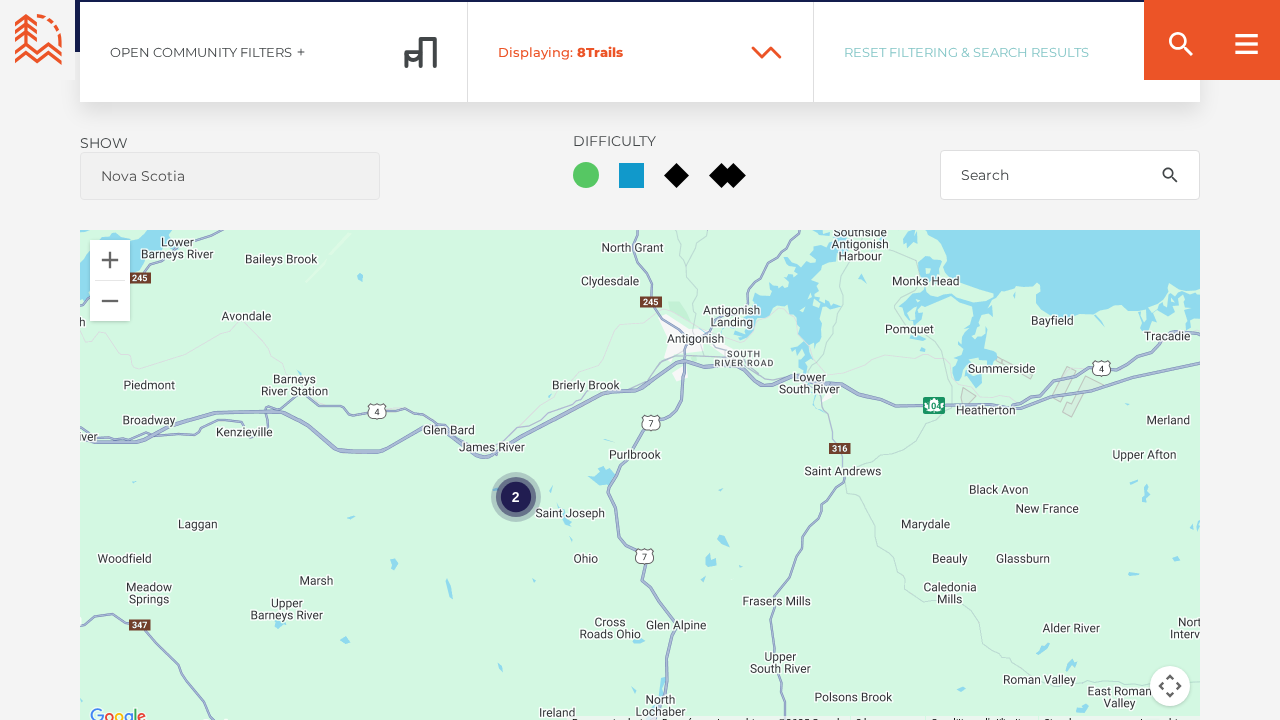 drag, startPoint x: 499, startPoint y: 497, endPoint x: 723, endPoint y: 606, distance: 249.11243 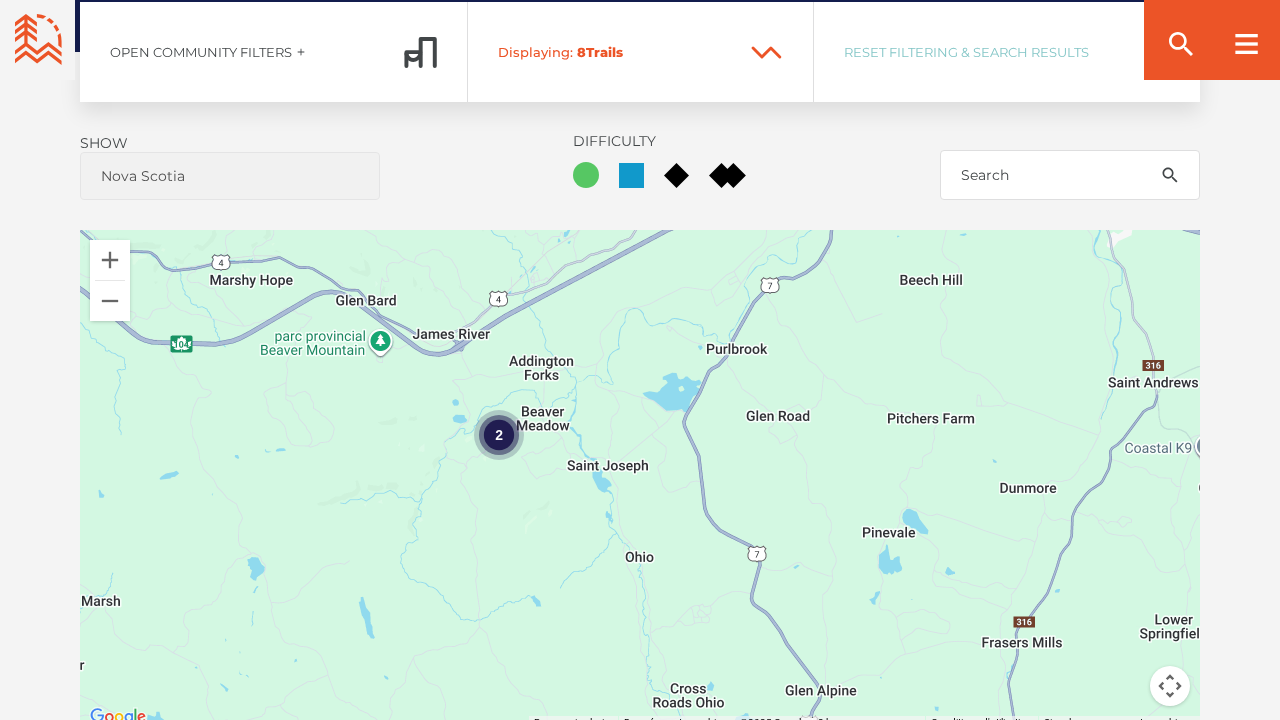 drag, startPoint x: 460, startPoint y: 473, endPoint x: 691, endPoint y: 404, distance: 241.08505 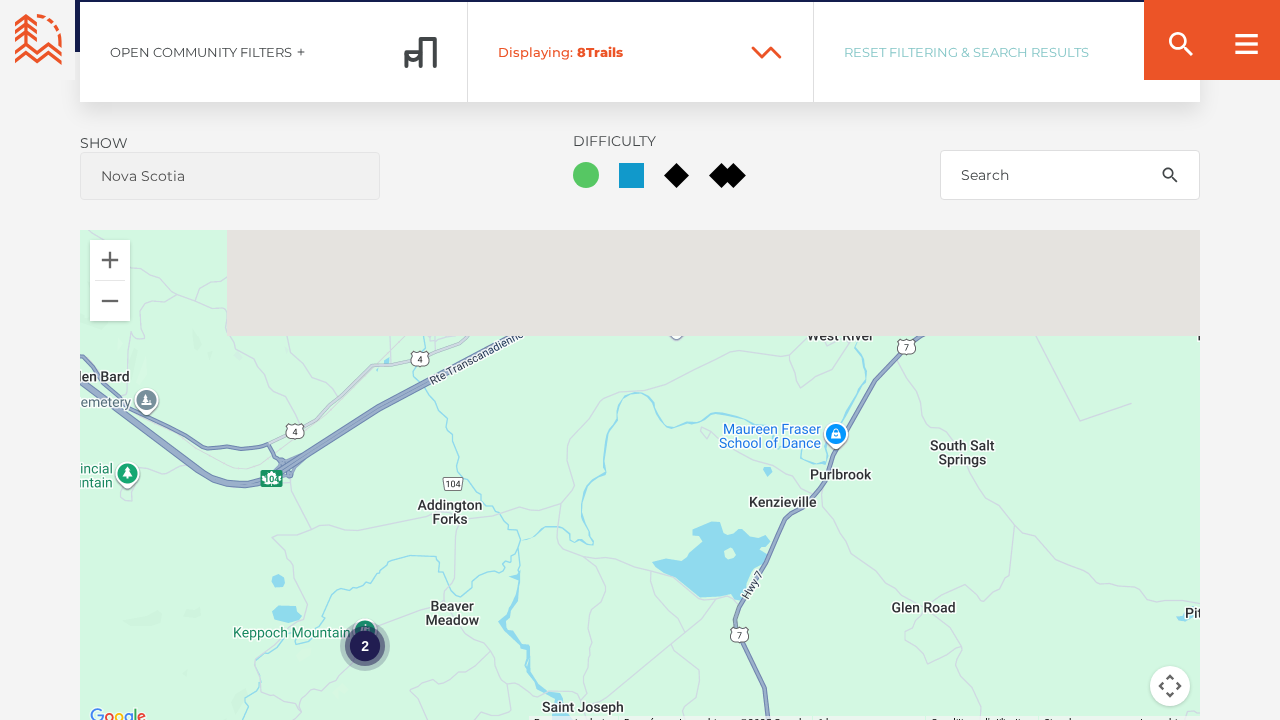 drag, startPoint x: 552, startPoint y: 402, endPoint x: 550, endPoint y: 588, distance: 186.01076 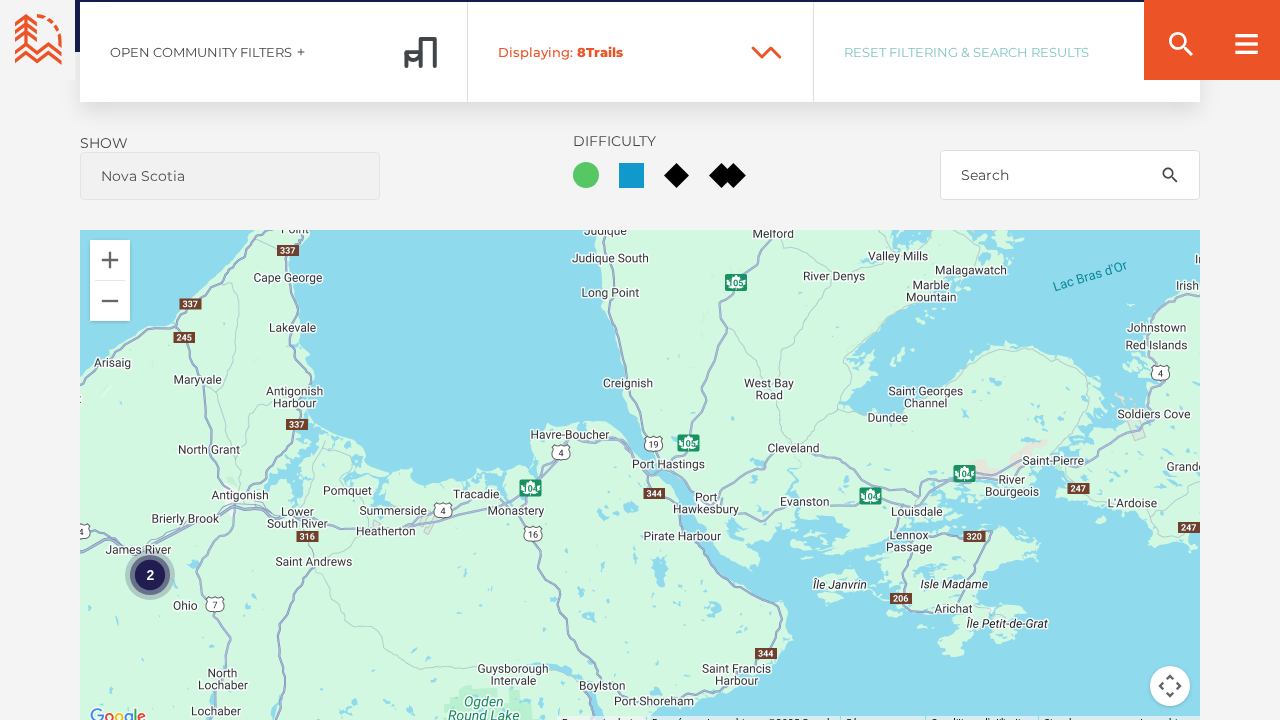 drag, startPoint x: 736, startPoint y: 541, endPoint x: 356, endPoint y: 520, distance: 380.57983 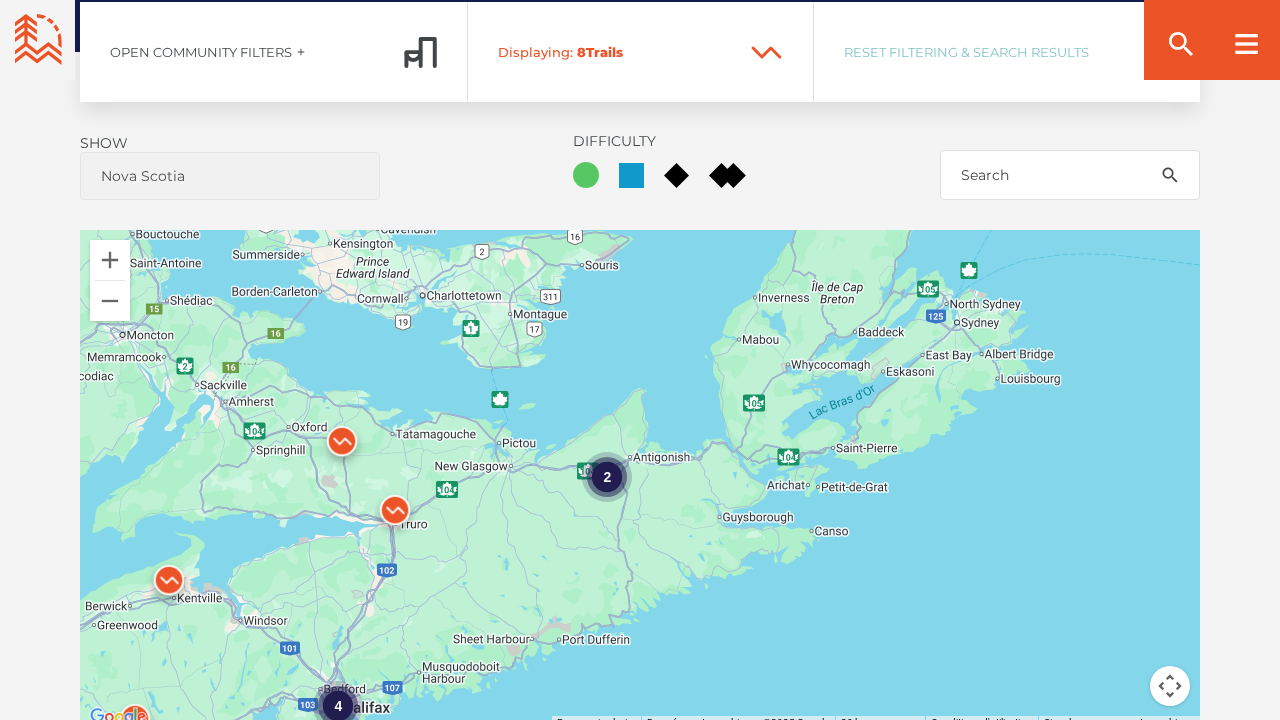 drag, startPoint x: 646, startPoint y: 349, endPoint x: 806, endPoint y: 336, distance: 160.52725 